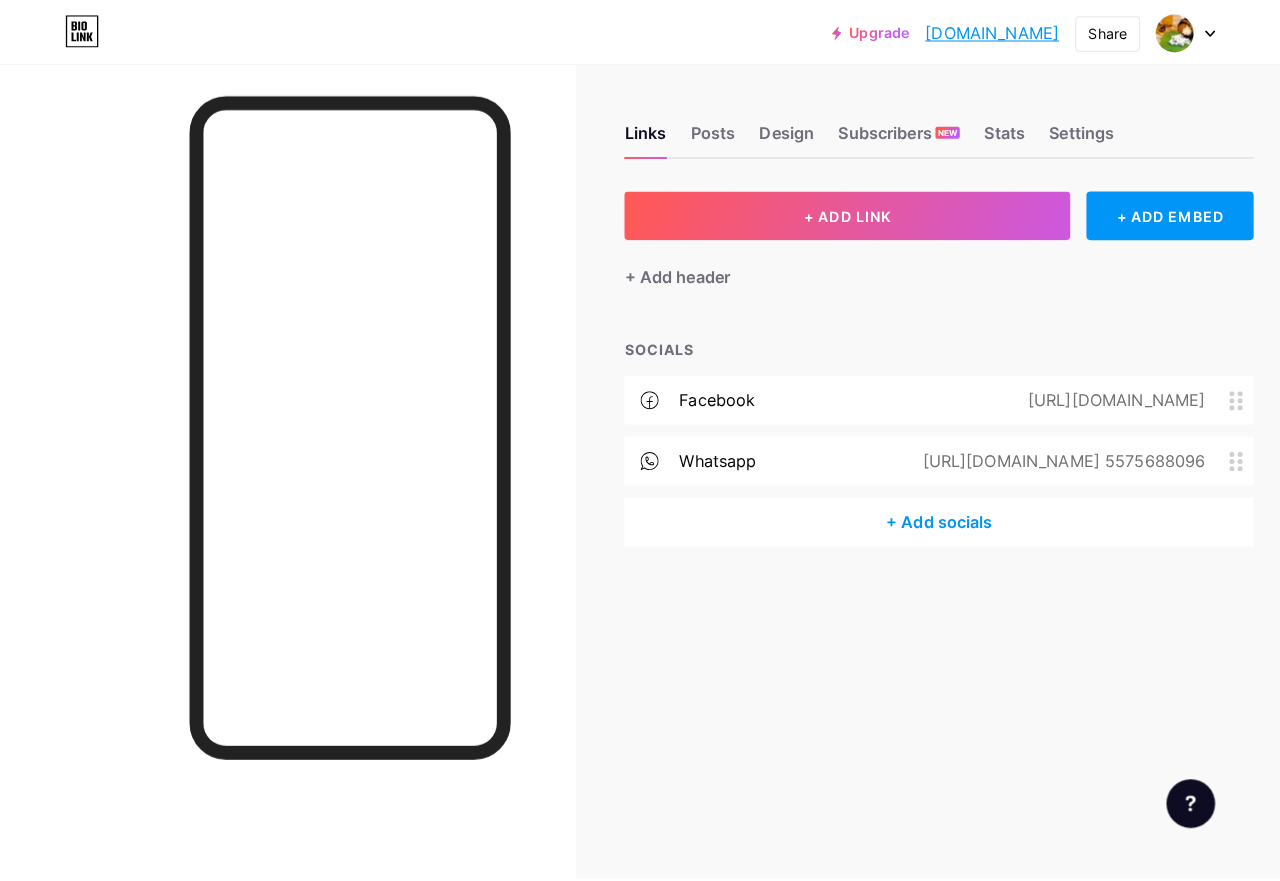 scroll, scrollTop: 0, scrollLeft: 0, axis: both 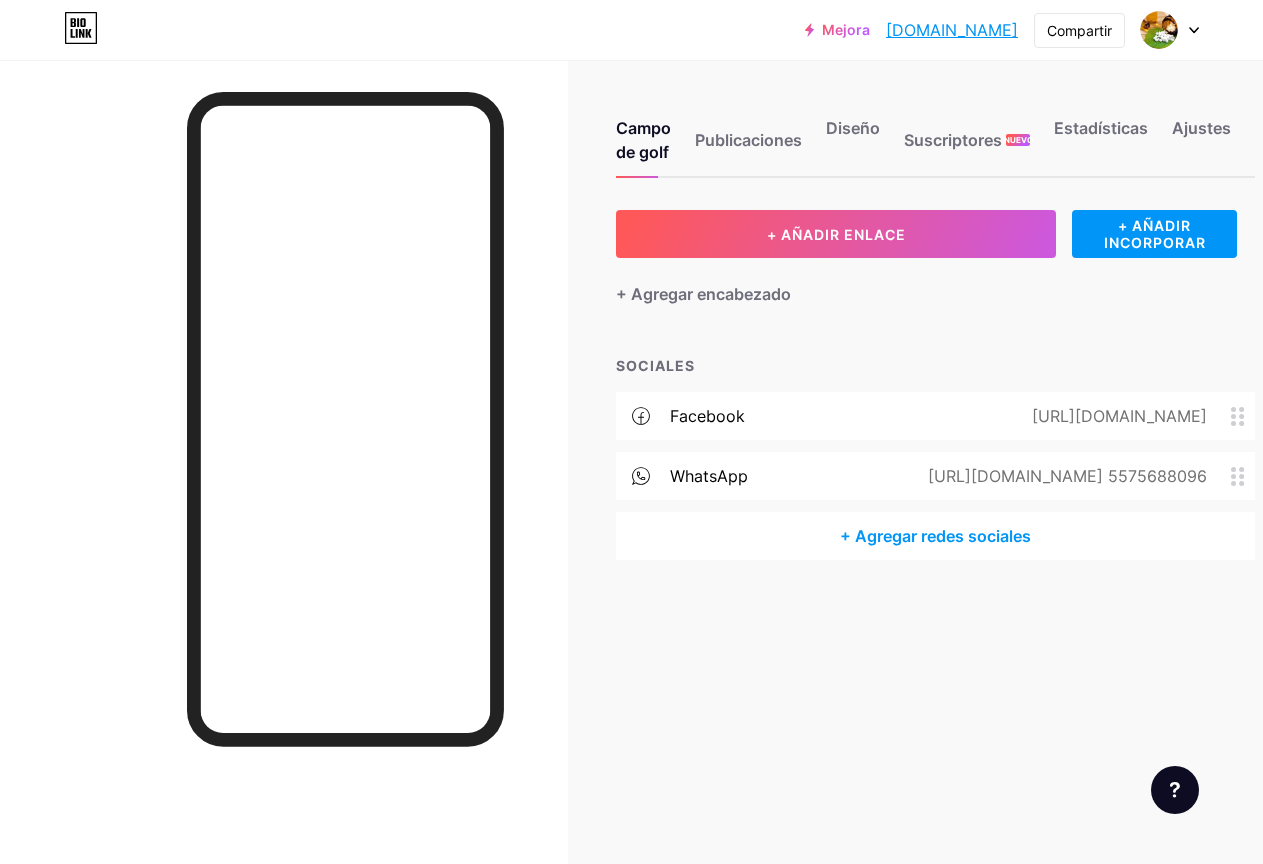 click on "+ Agregar redes sociales" at bounding box center [935, 536] 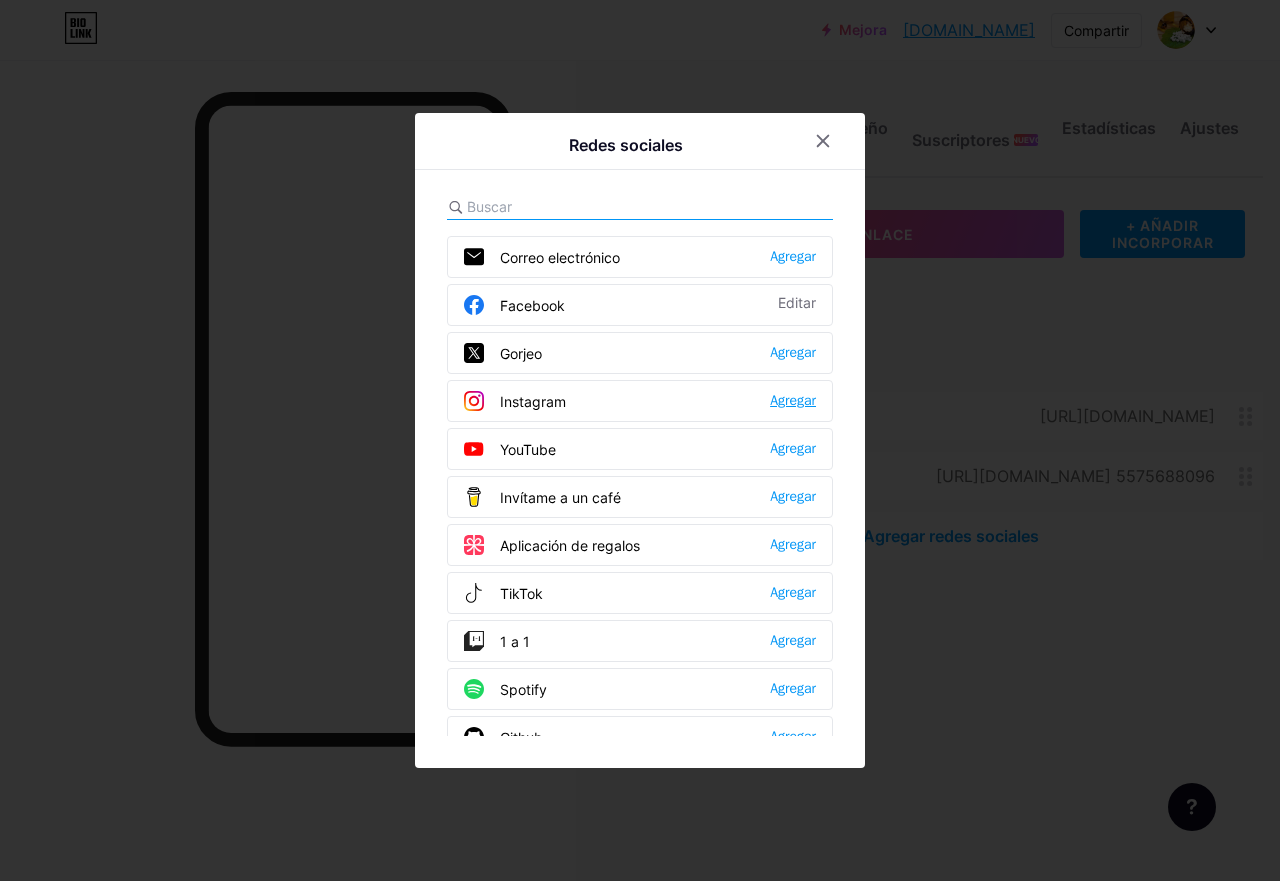 click on "Agregar" at bounding box center [793, 400] 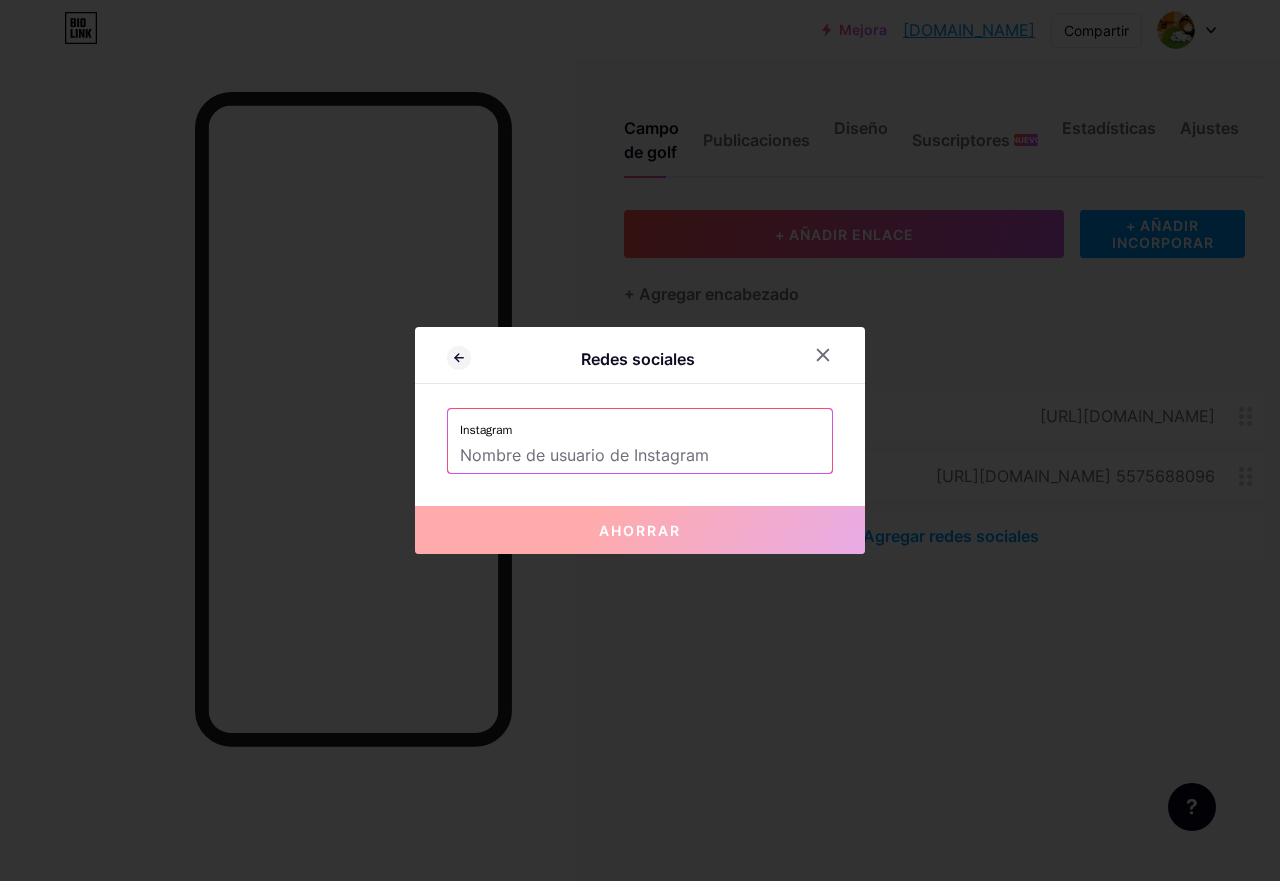 paste on "[URL][DOMAIN_NAME]" 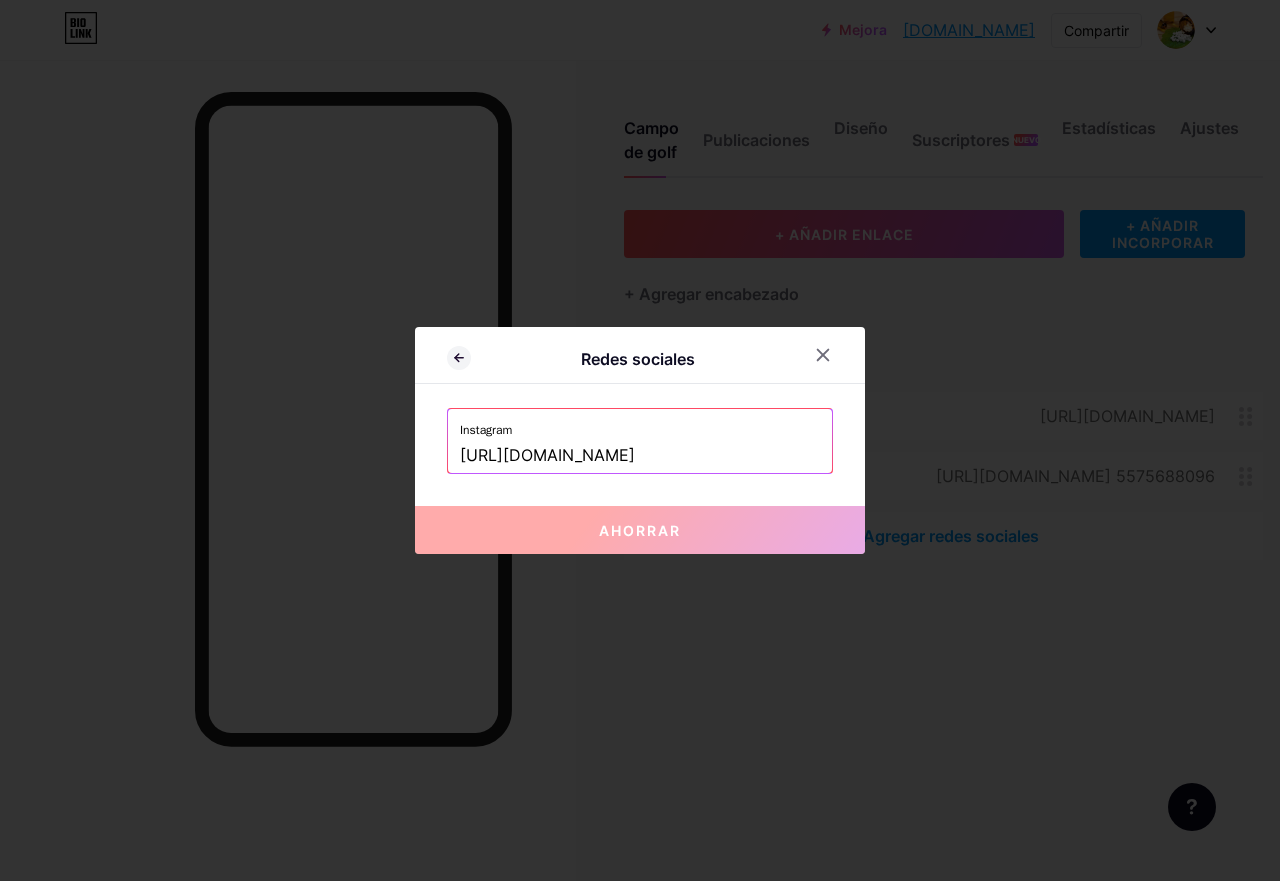scroll, scrollTop: 0, scrollLeft: 146, axis: horizontal 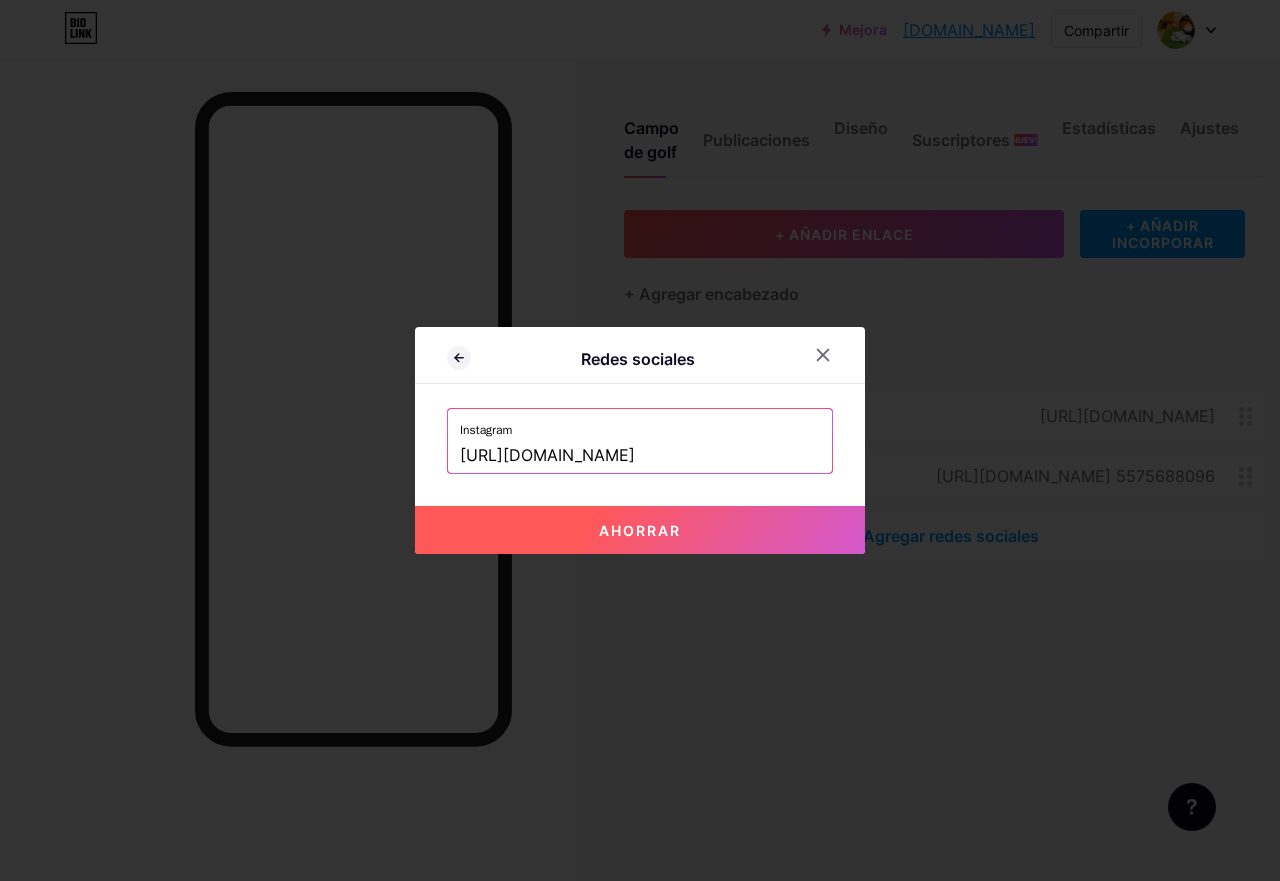 click on "Ahorrar" at bounding box center [640, 530] 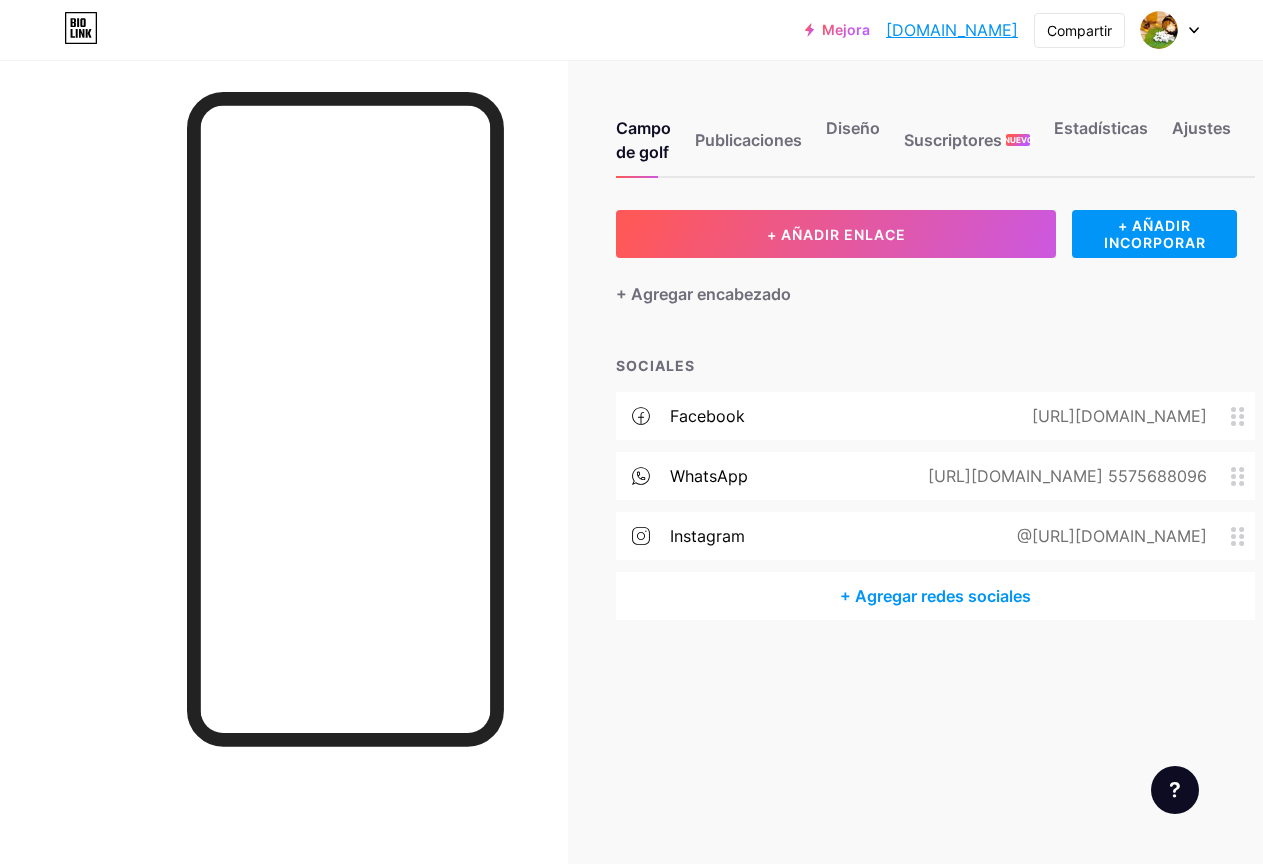 click on "WhatsApp
[URL][DOMAIN_NAME] 5575688096" at bounding box center (935, 476) 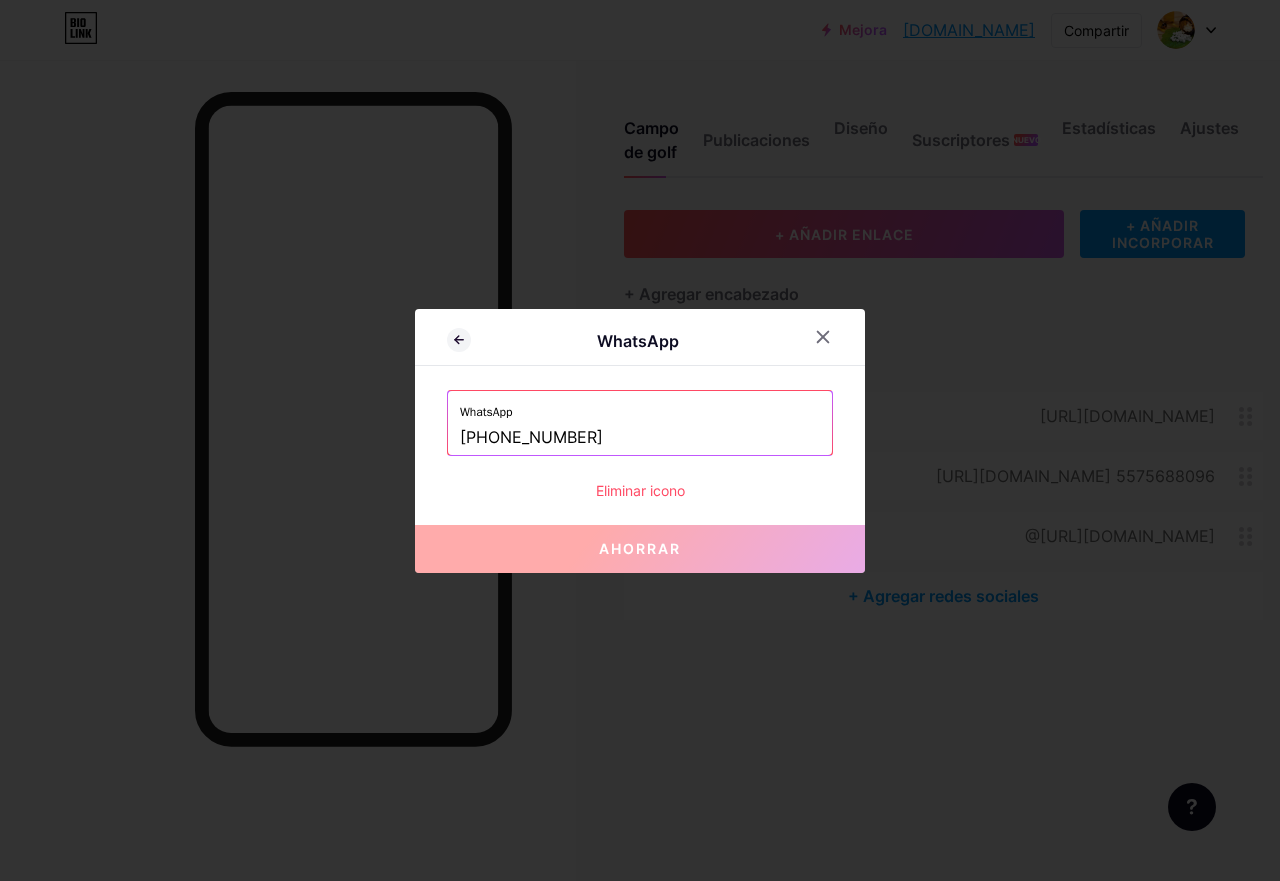 click on "Eliminar icono" at bounding box center (640, 490) 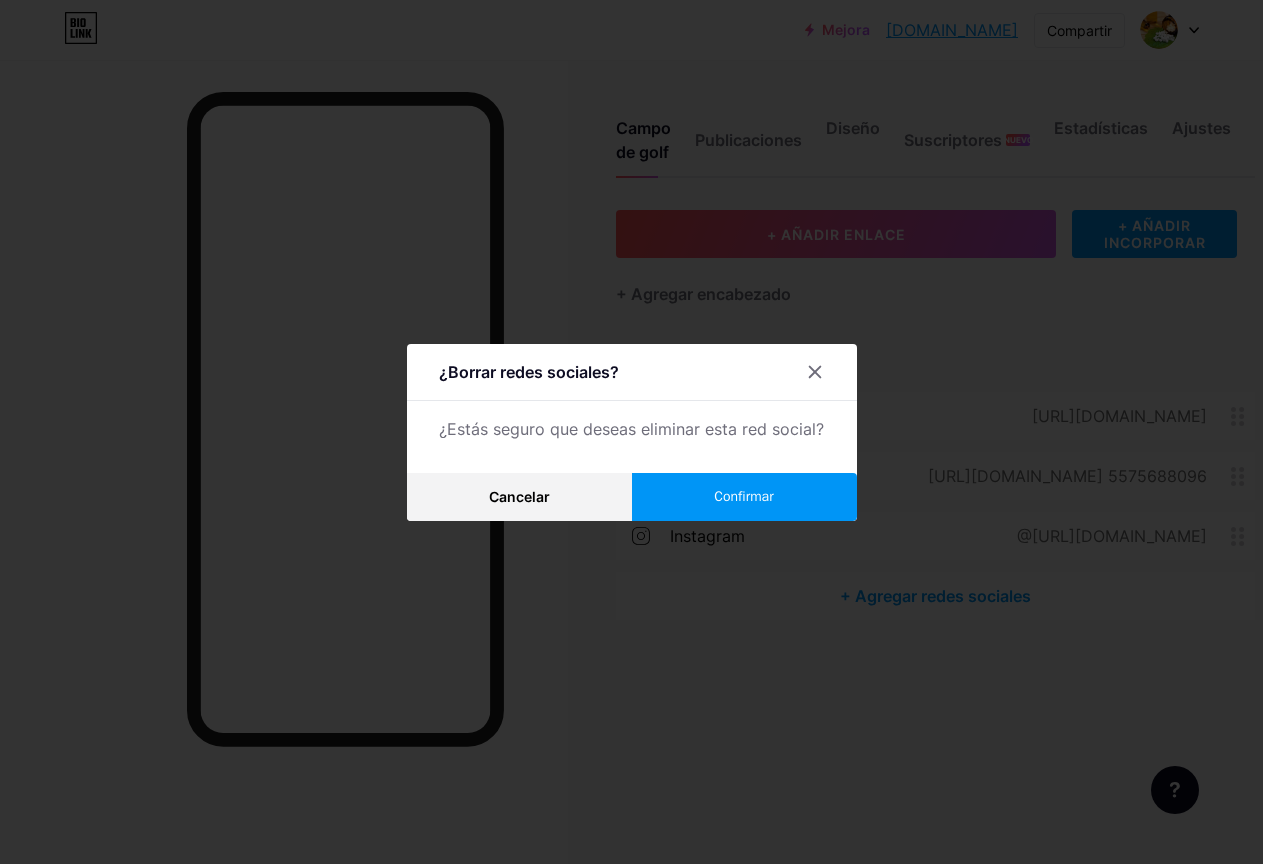 click on "Confirmar" at bounding box center (743, 496) 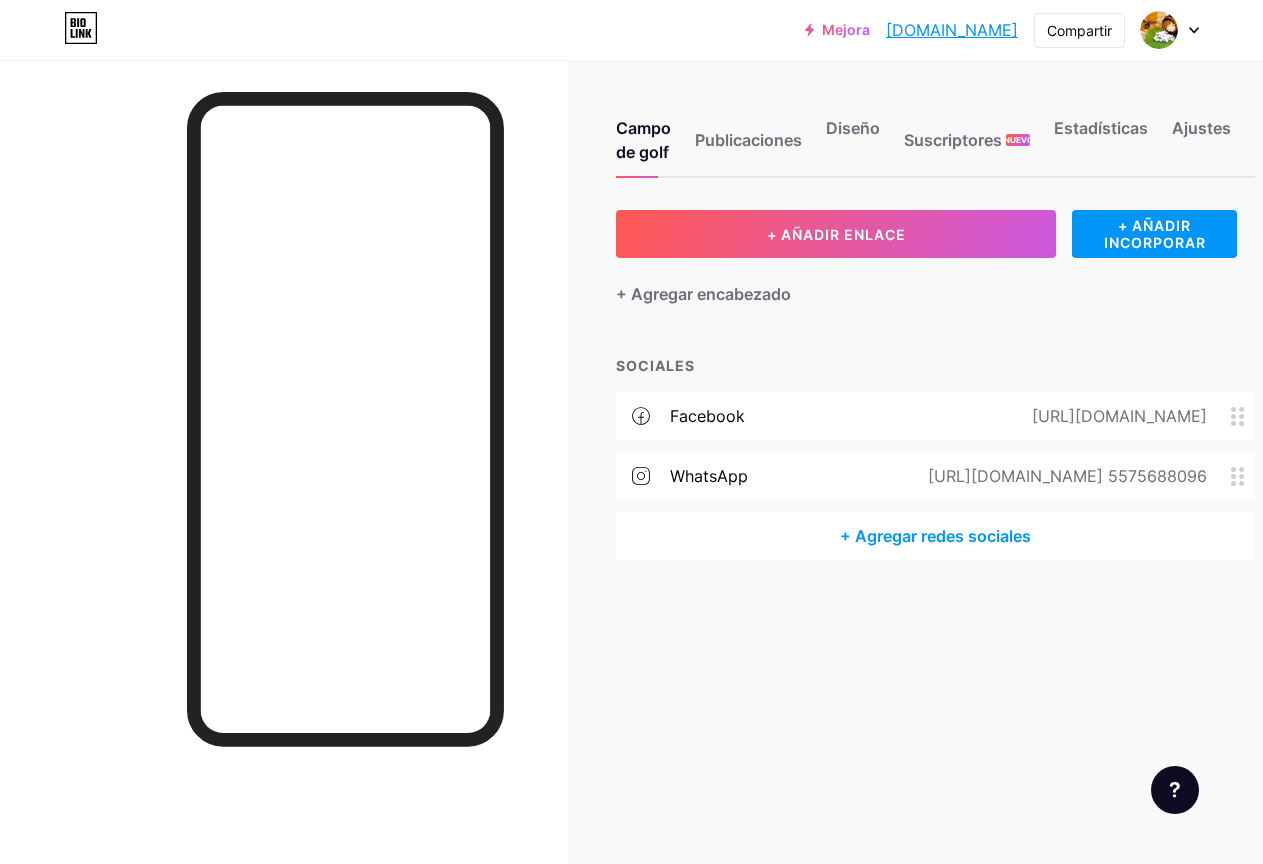 click on "+ Agregar redes sociales" at bounding box center (935, 536) 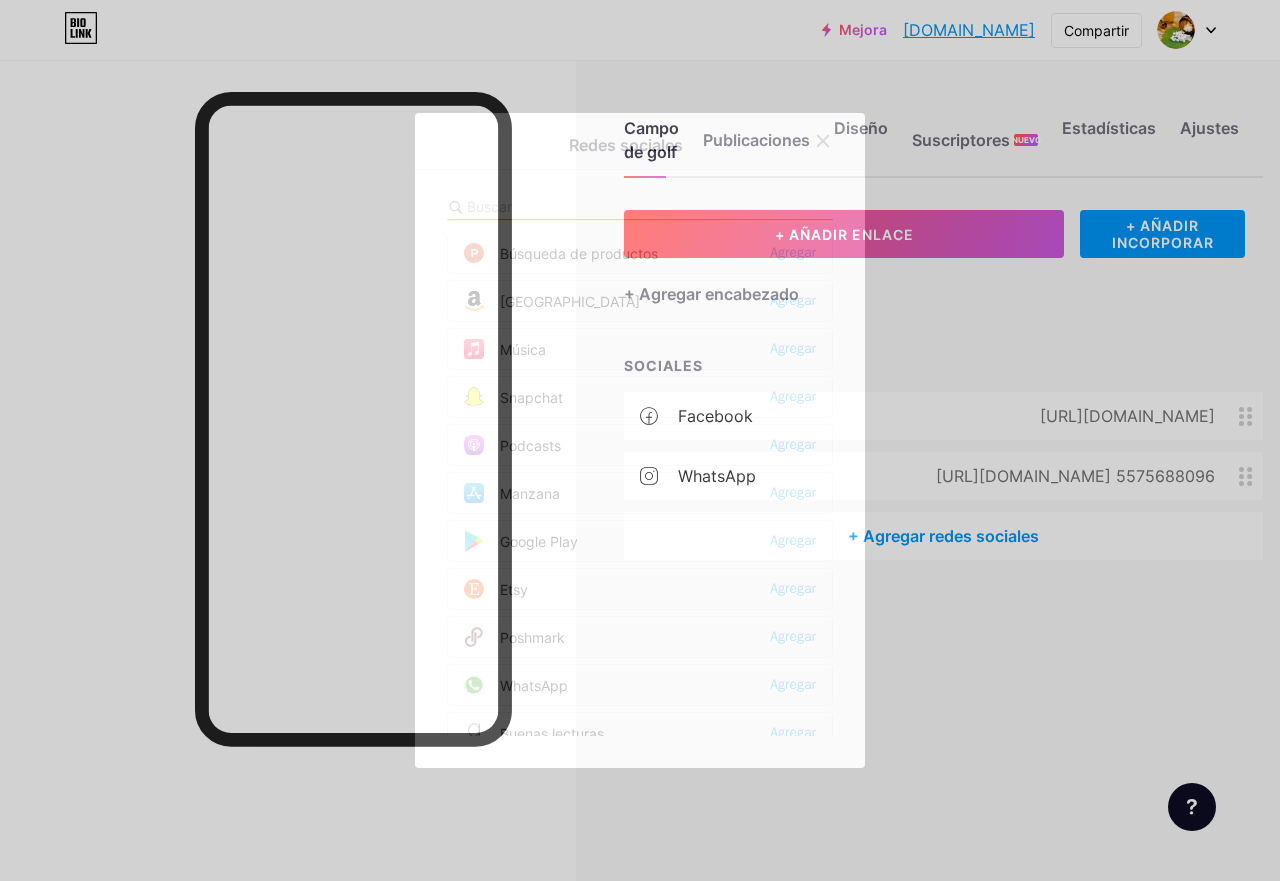 scroll, scrollTop: 1400, scrollLeft: 0, axis: vertical 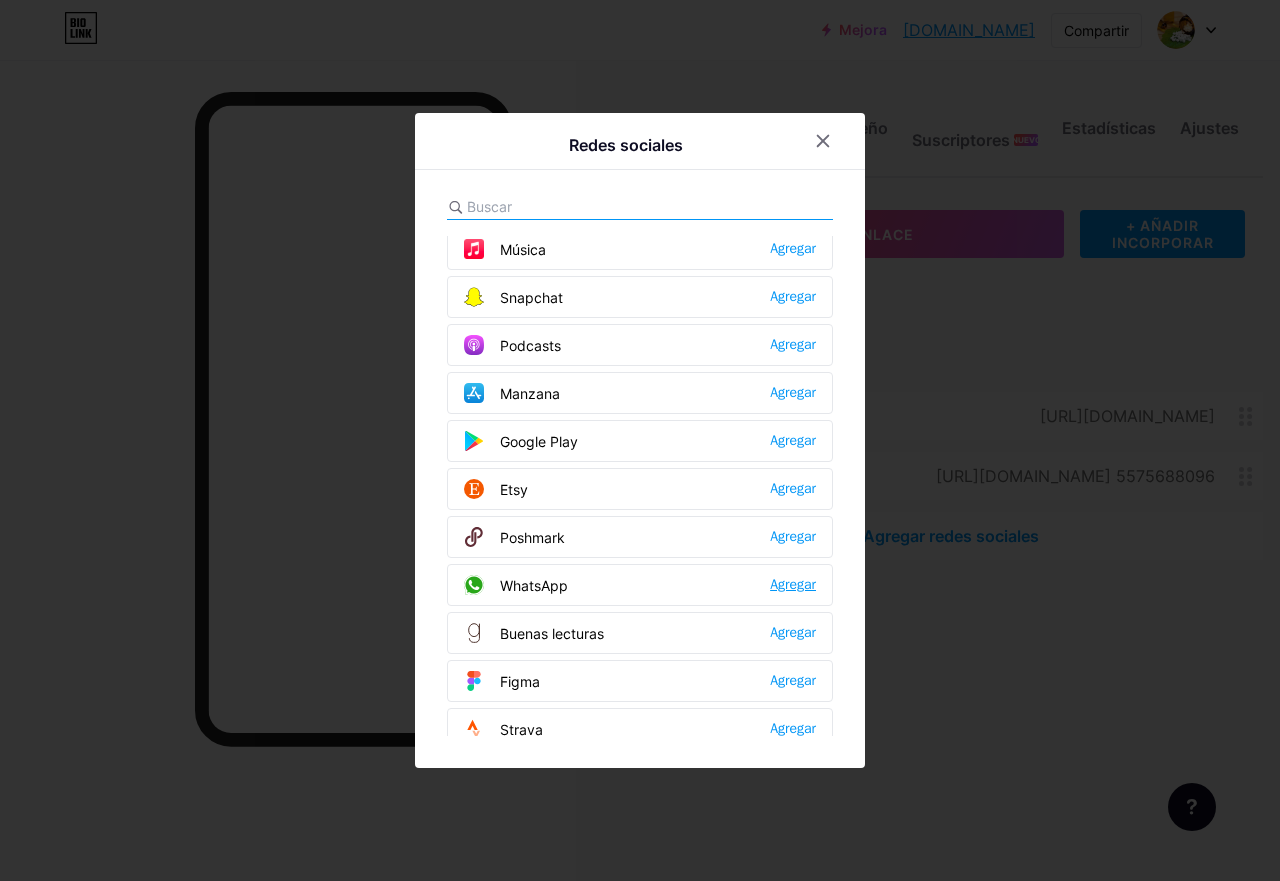 click on "Agregar" at bounding box center (793, 584) 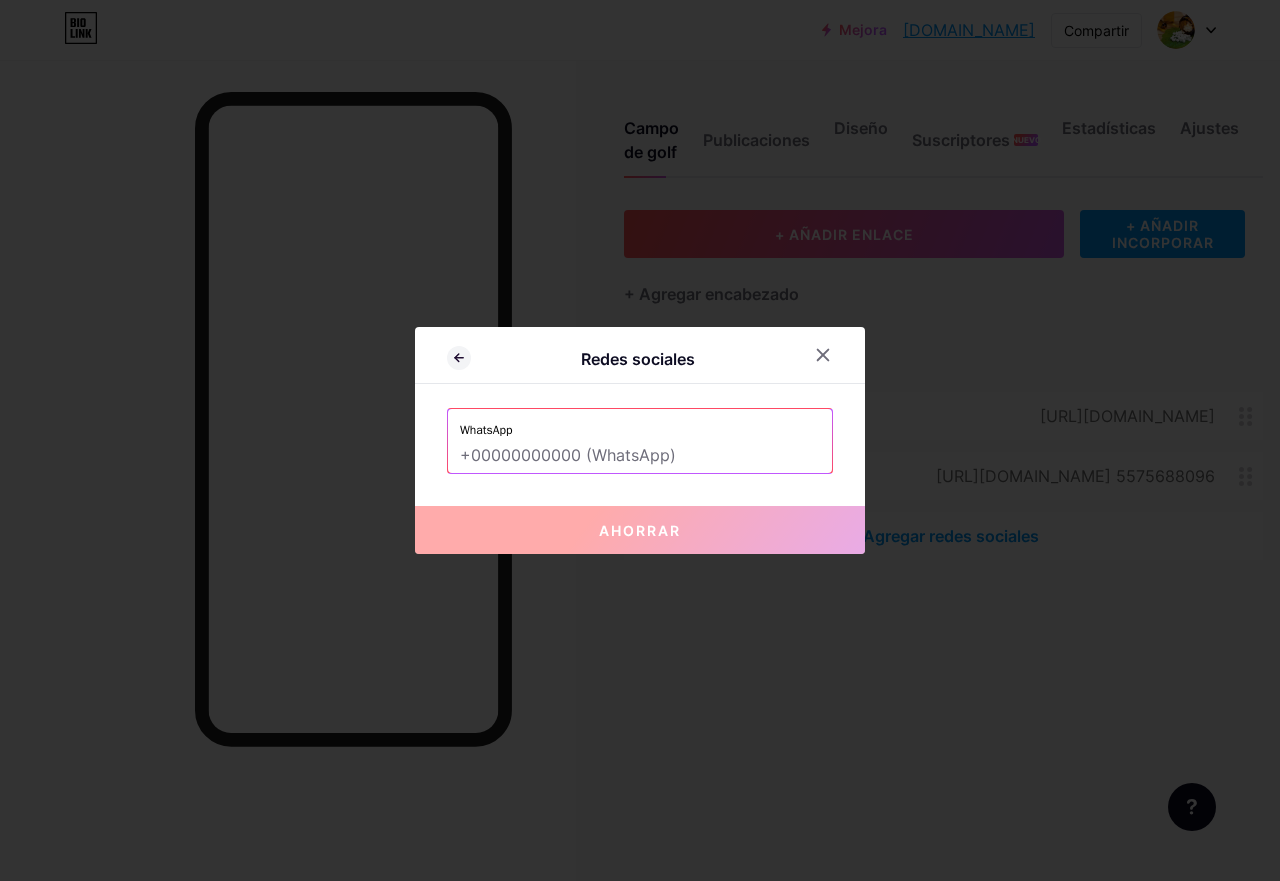 click at bounding box center (640, 456) 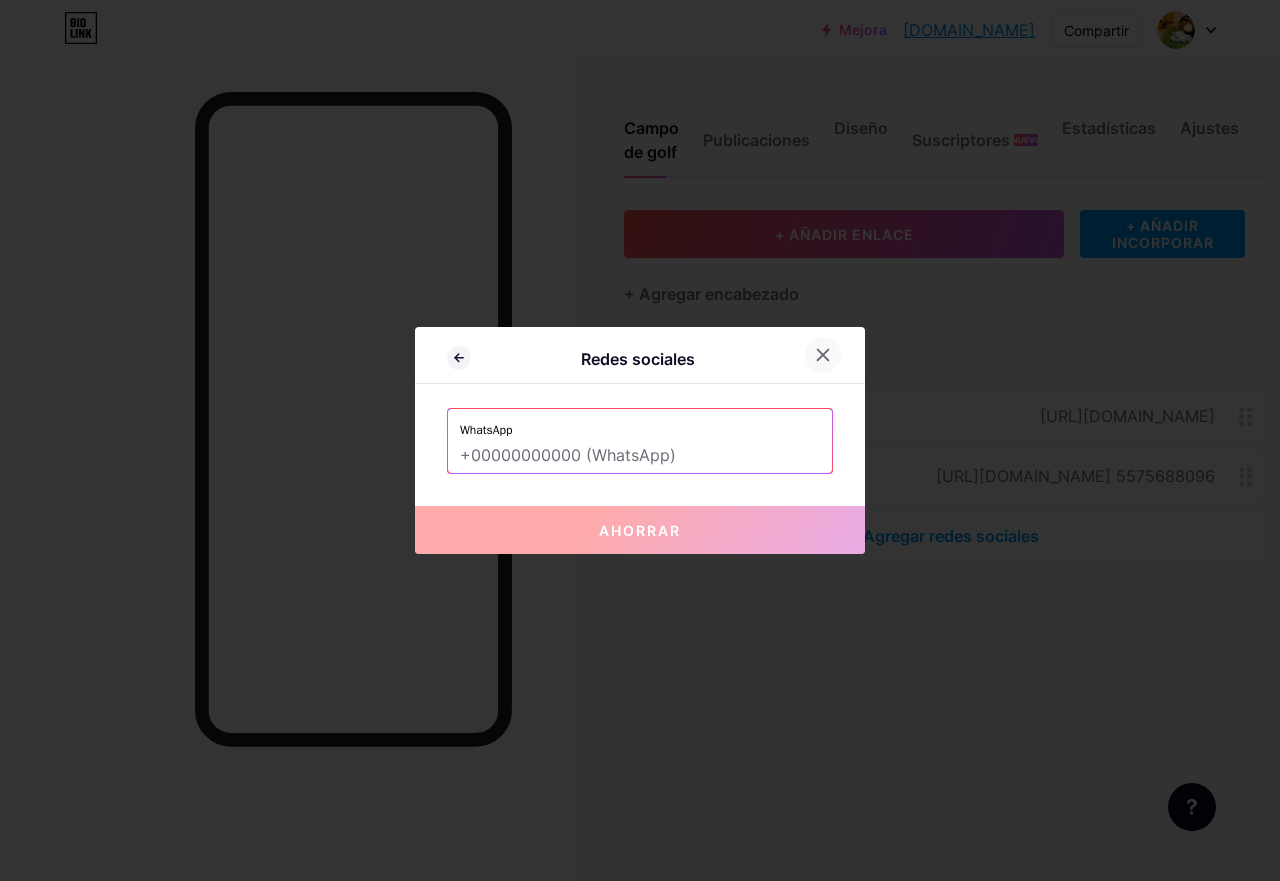 click at bounding box center (823, 355) 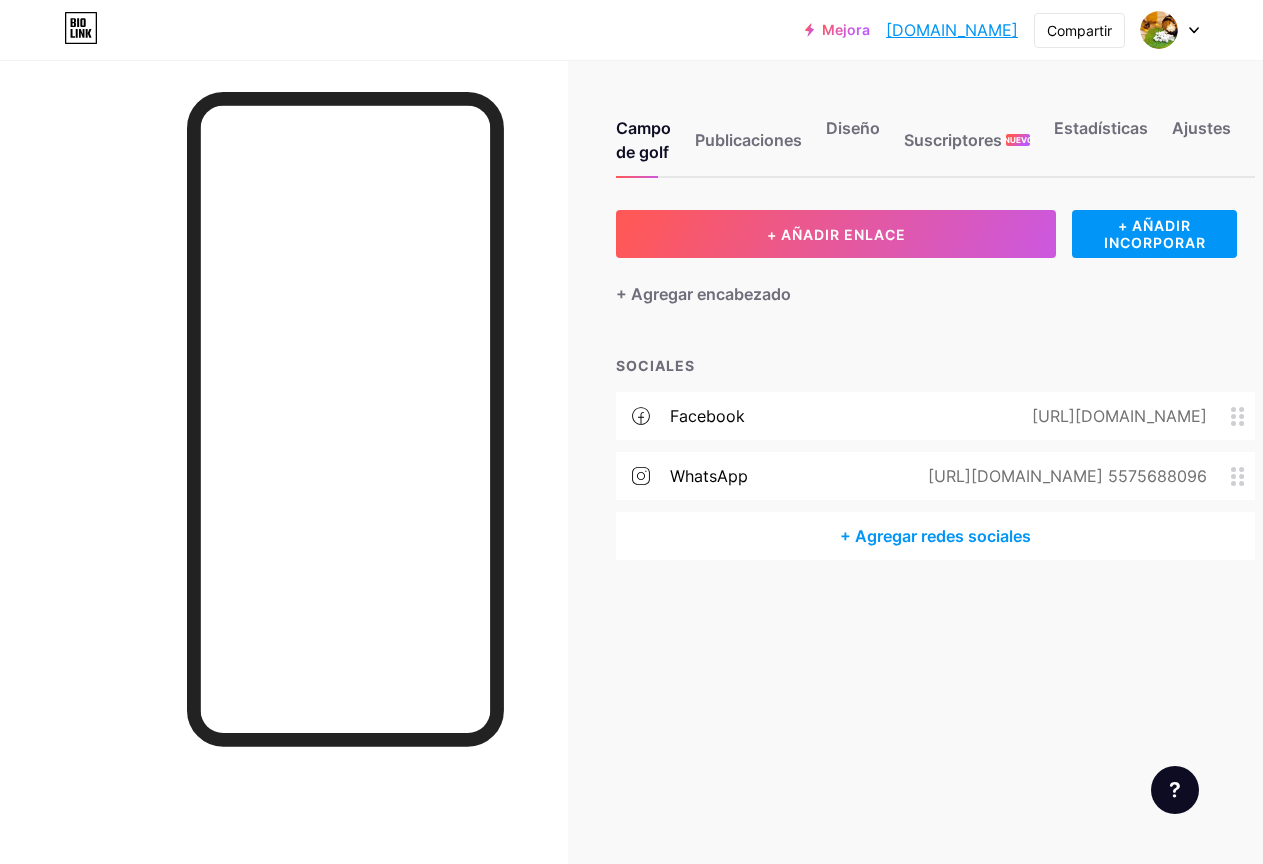click on "WhatsApp" at bounding box center [709, 476] 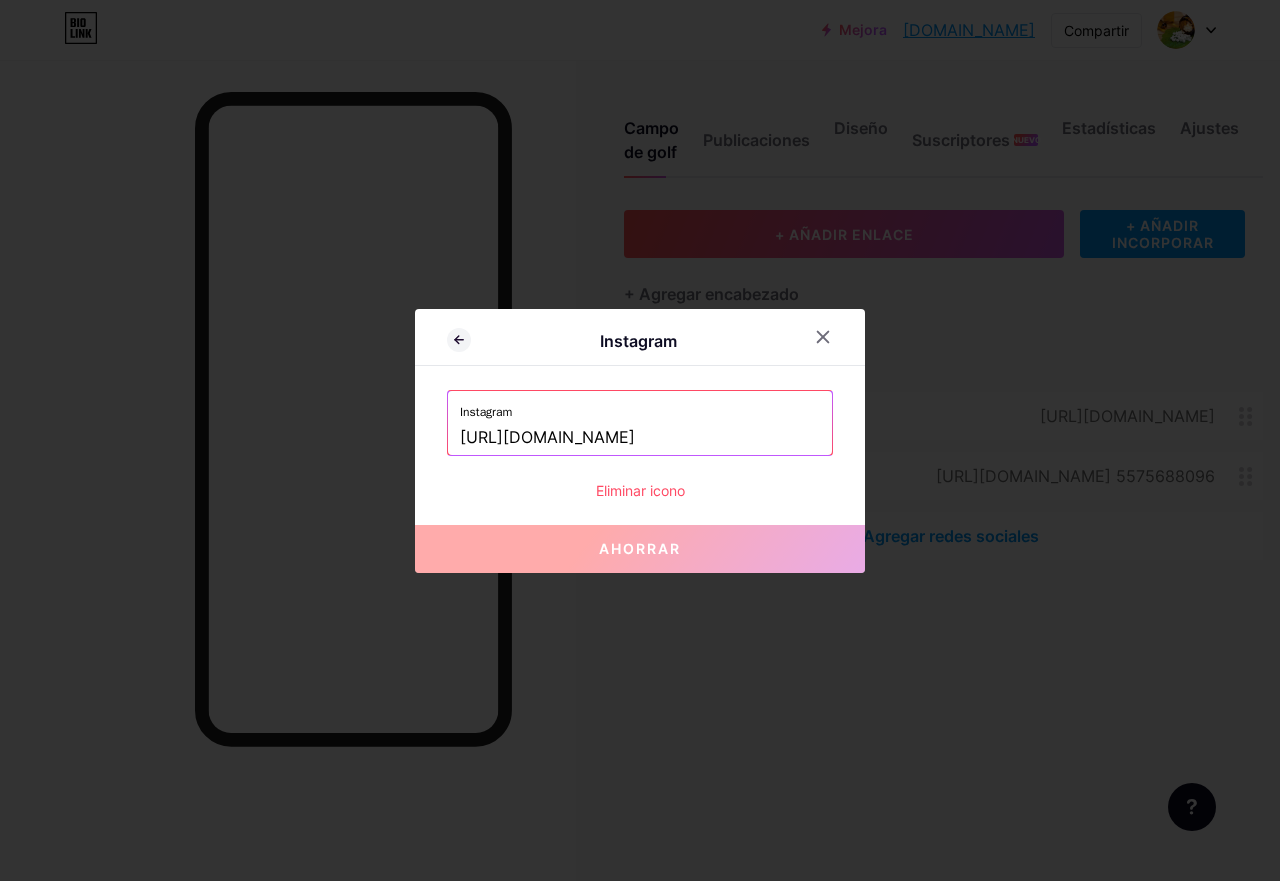 click at bounding box center (835, 337) 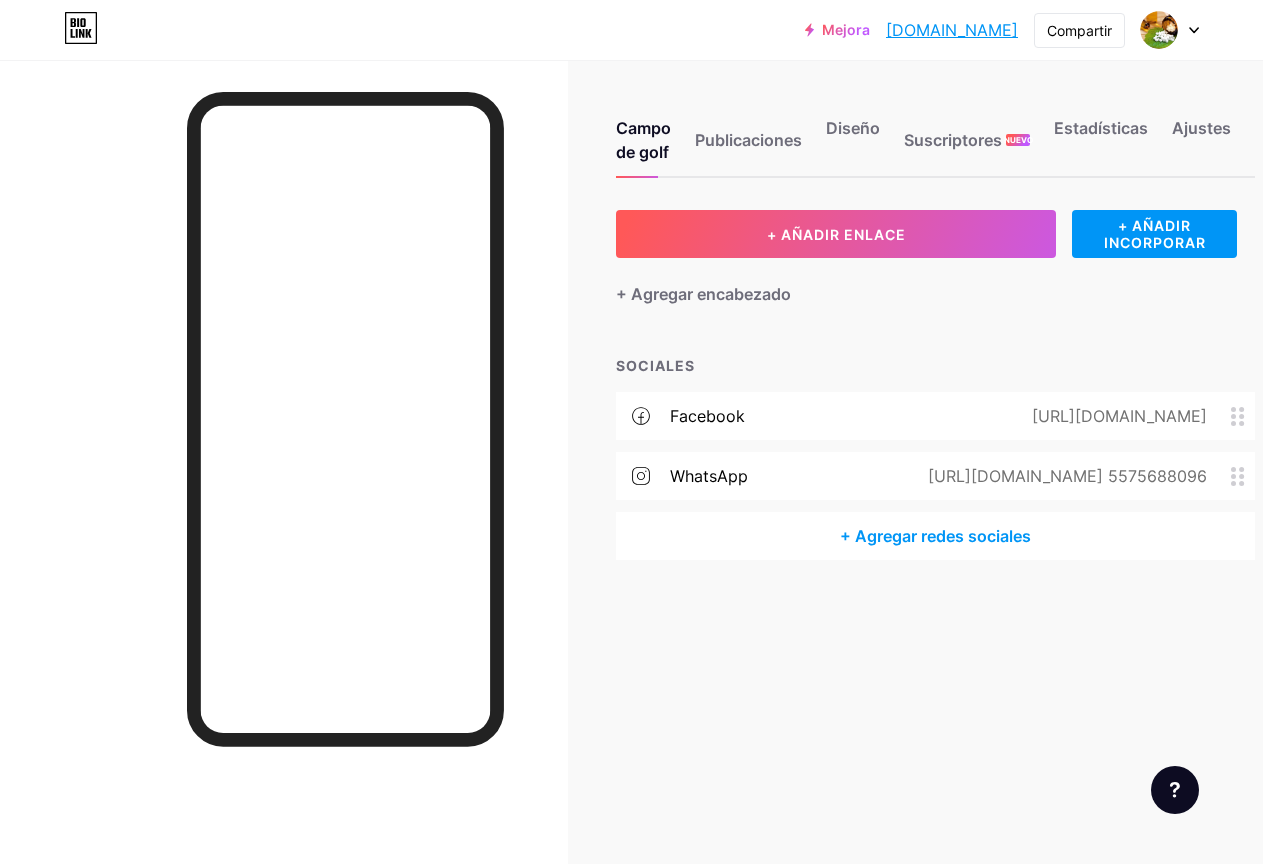 click on "[URL][DOMAIN_NAME] 5575688096" at bounding box center (1067, 476) 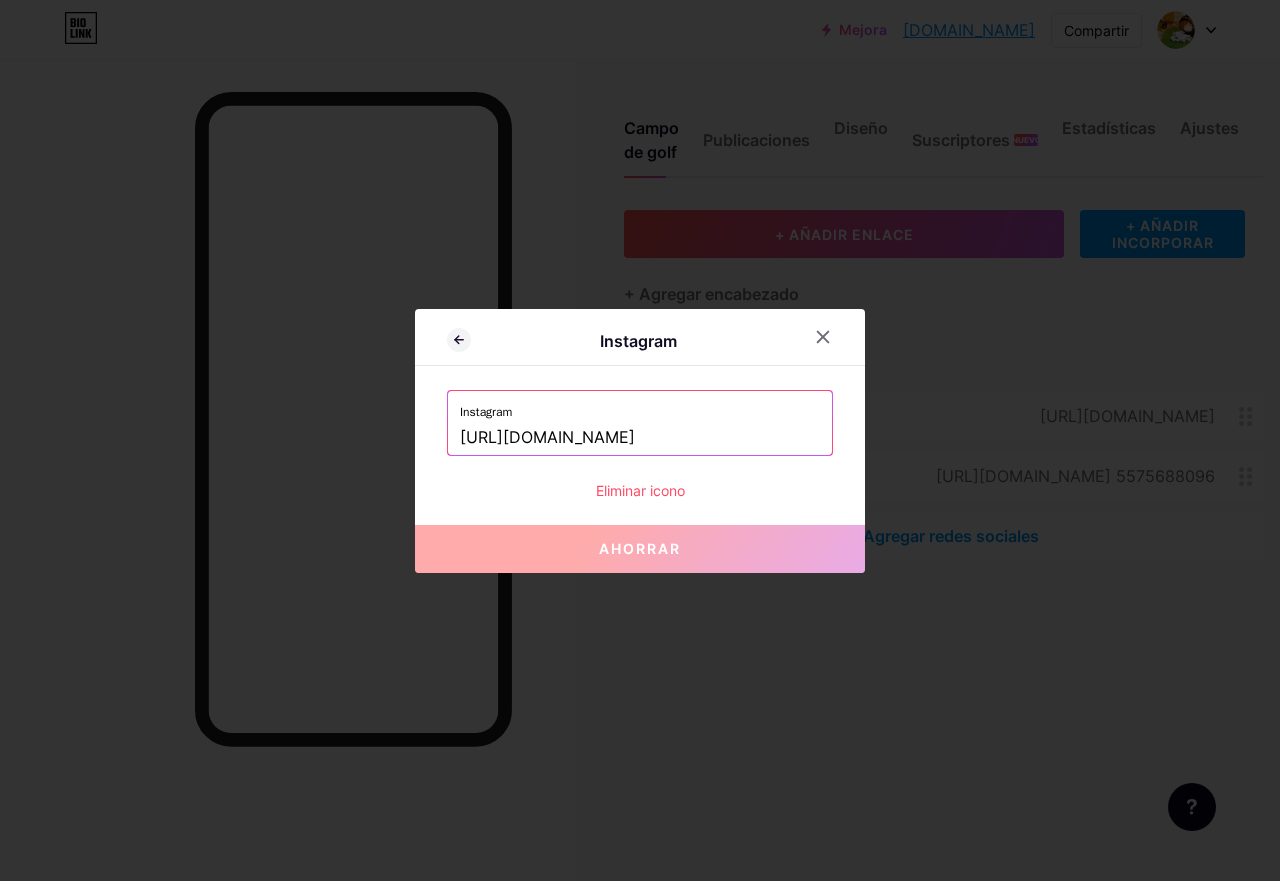 click on "Eliminar icono" at bounding box center [640, 490] 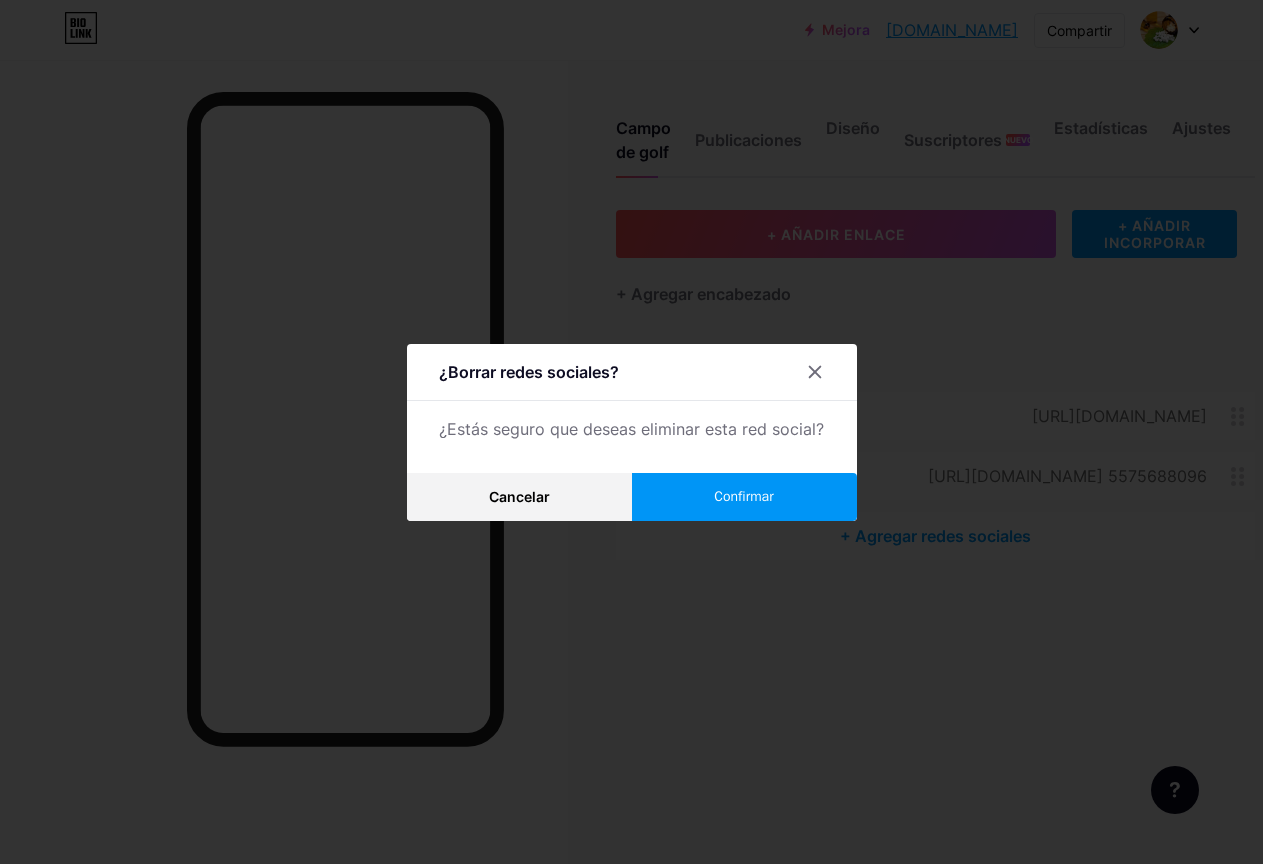 click on "Confirmar" at bounding box center (743, 496) 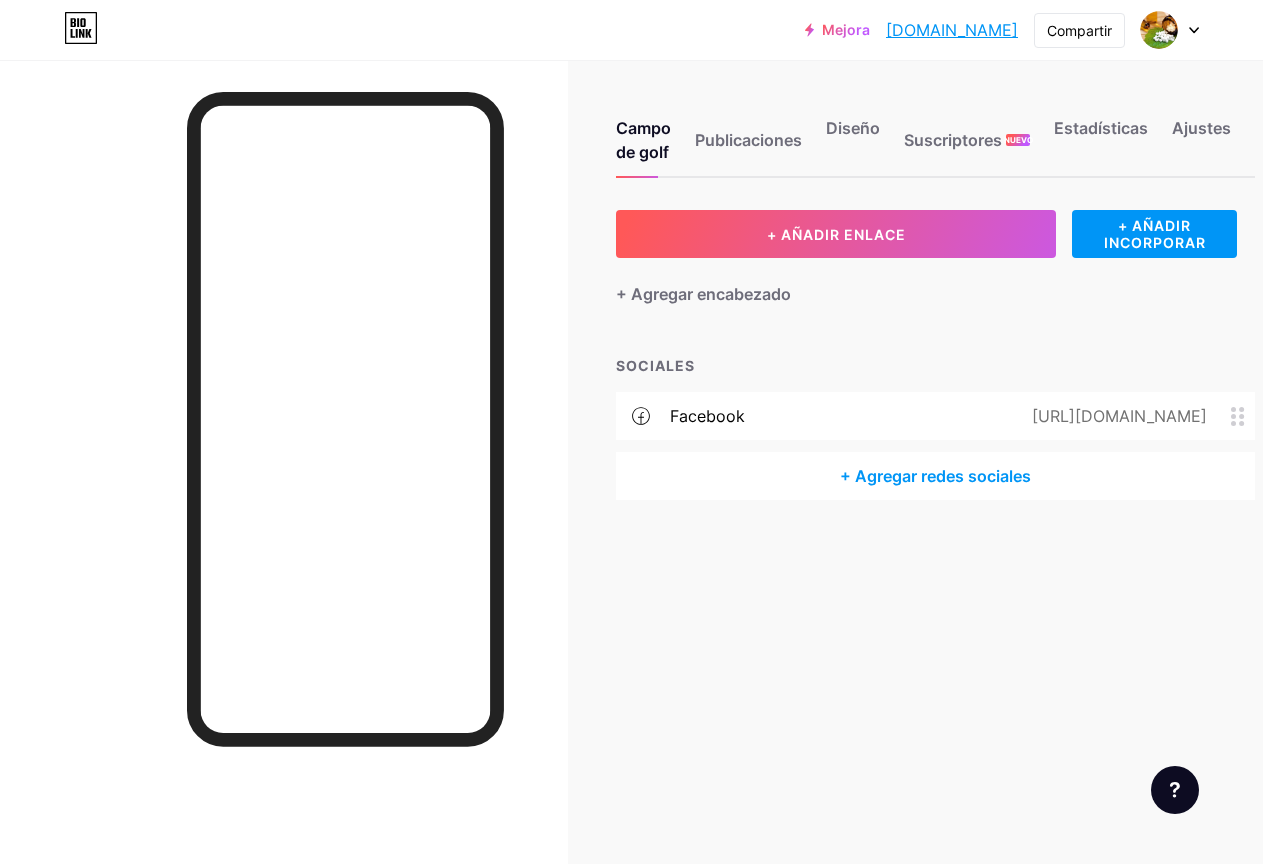 click on "Facebook
[URL][DOMAIN_NAME]" at bounding box center [935, 416] 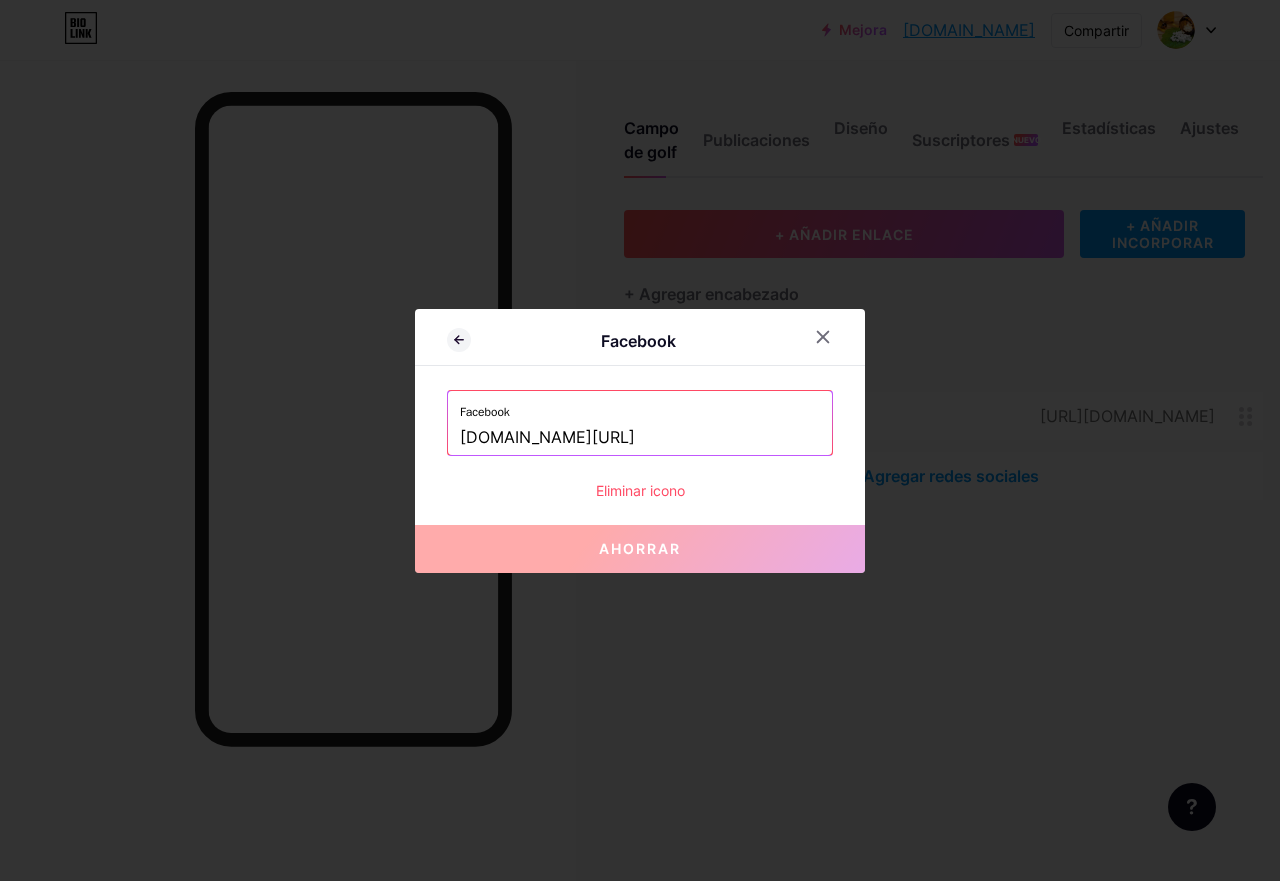 drag, startPoint x: 789, startPoint y: 649, endPoint x: 797, endPoint y: 548, distance: 101.31634 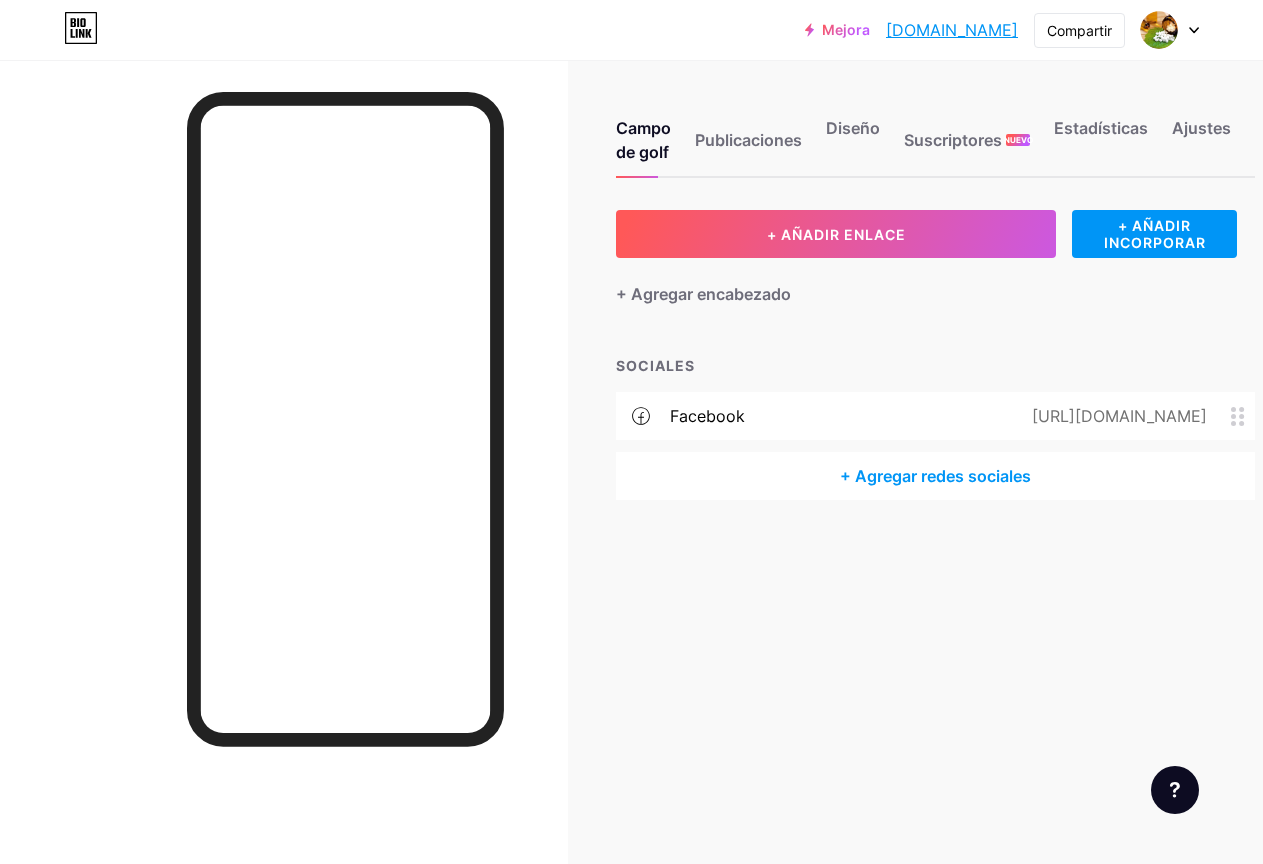 click on "+ Agregar redes sociales" at bounding box center [935, 476] 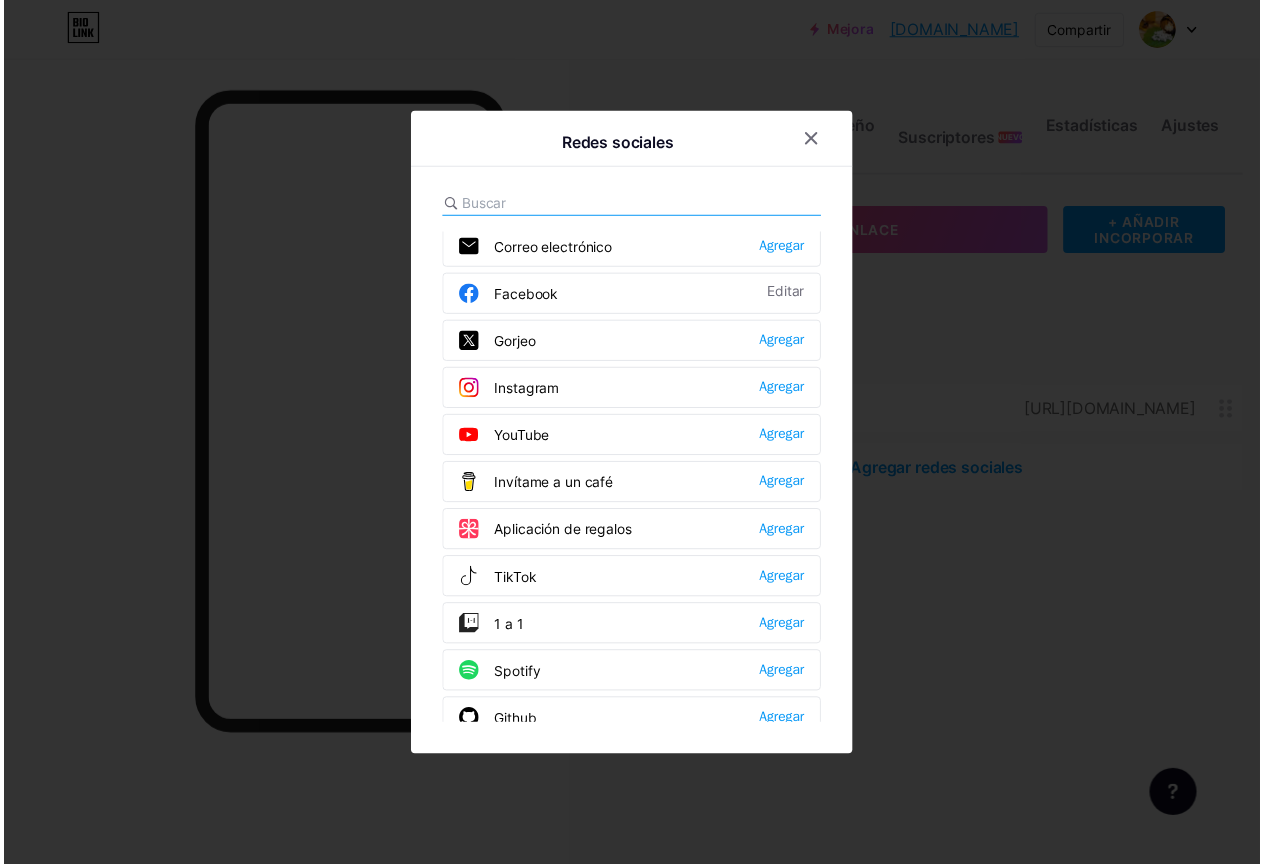 scroll, scrollTop: 0, scrollLeft: 0, axis: both 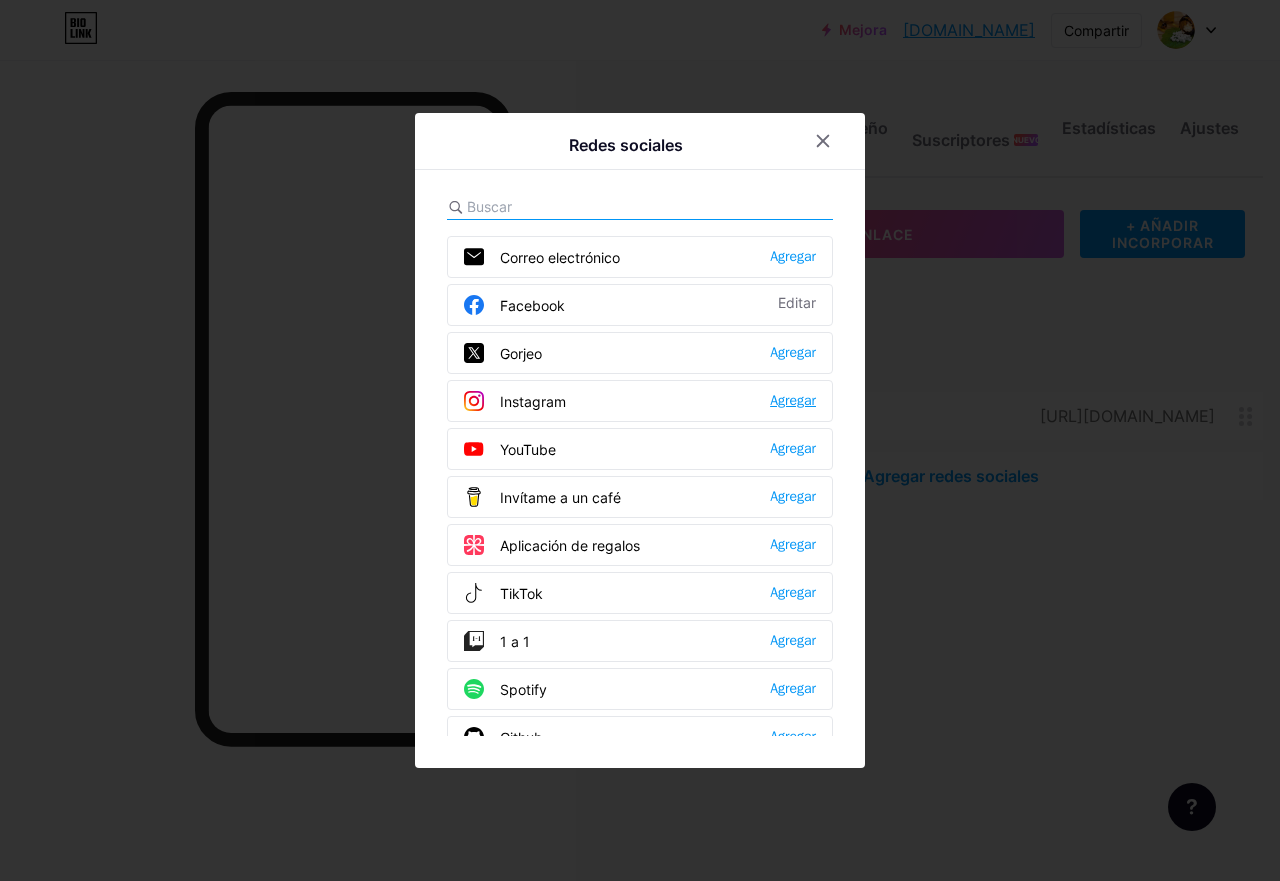 click on "Agregar" at bounding box center [793, 400] 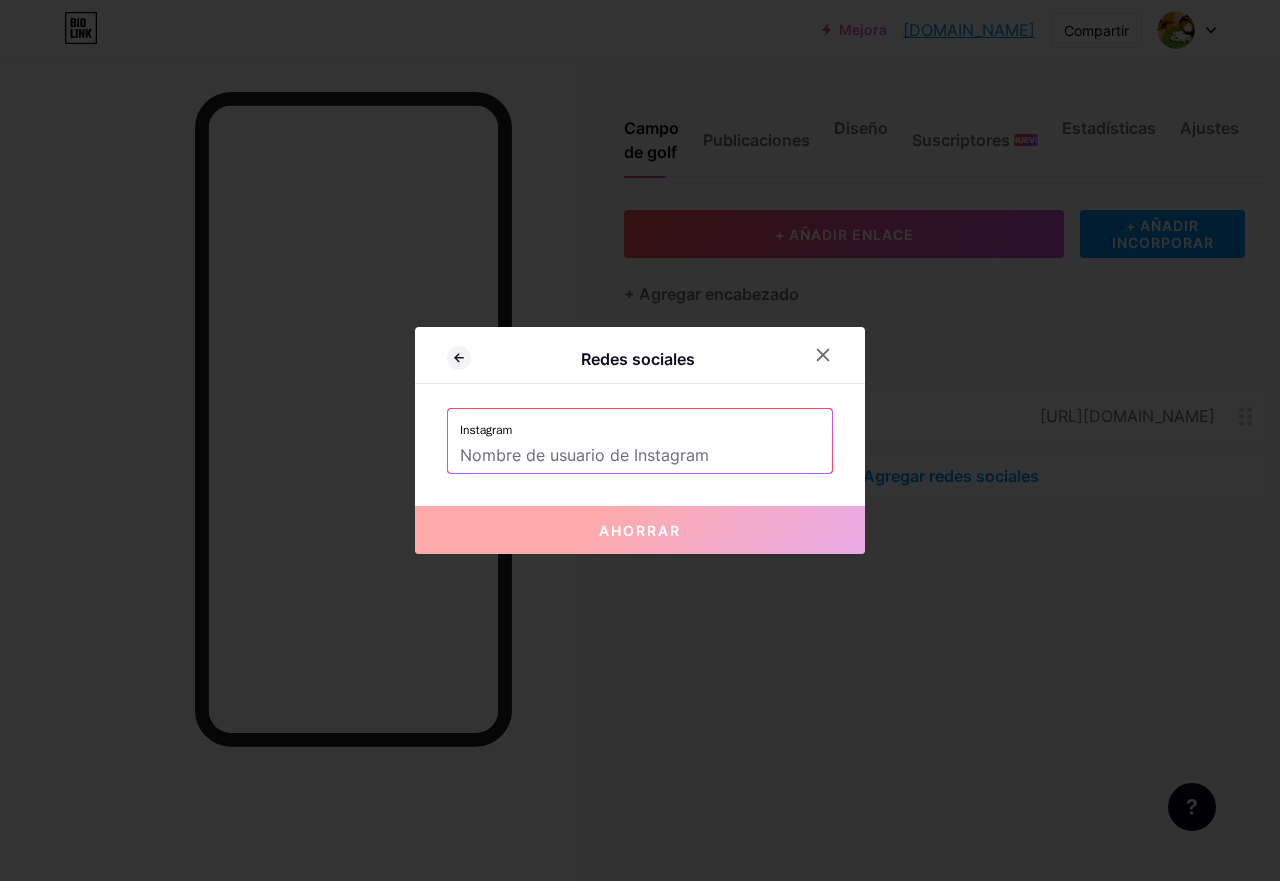 drag, startPoint x: 654, startPoint y: 467, endPoint x: 602, endPoint y: 460, distance: 52.46904 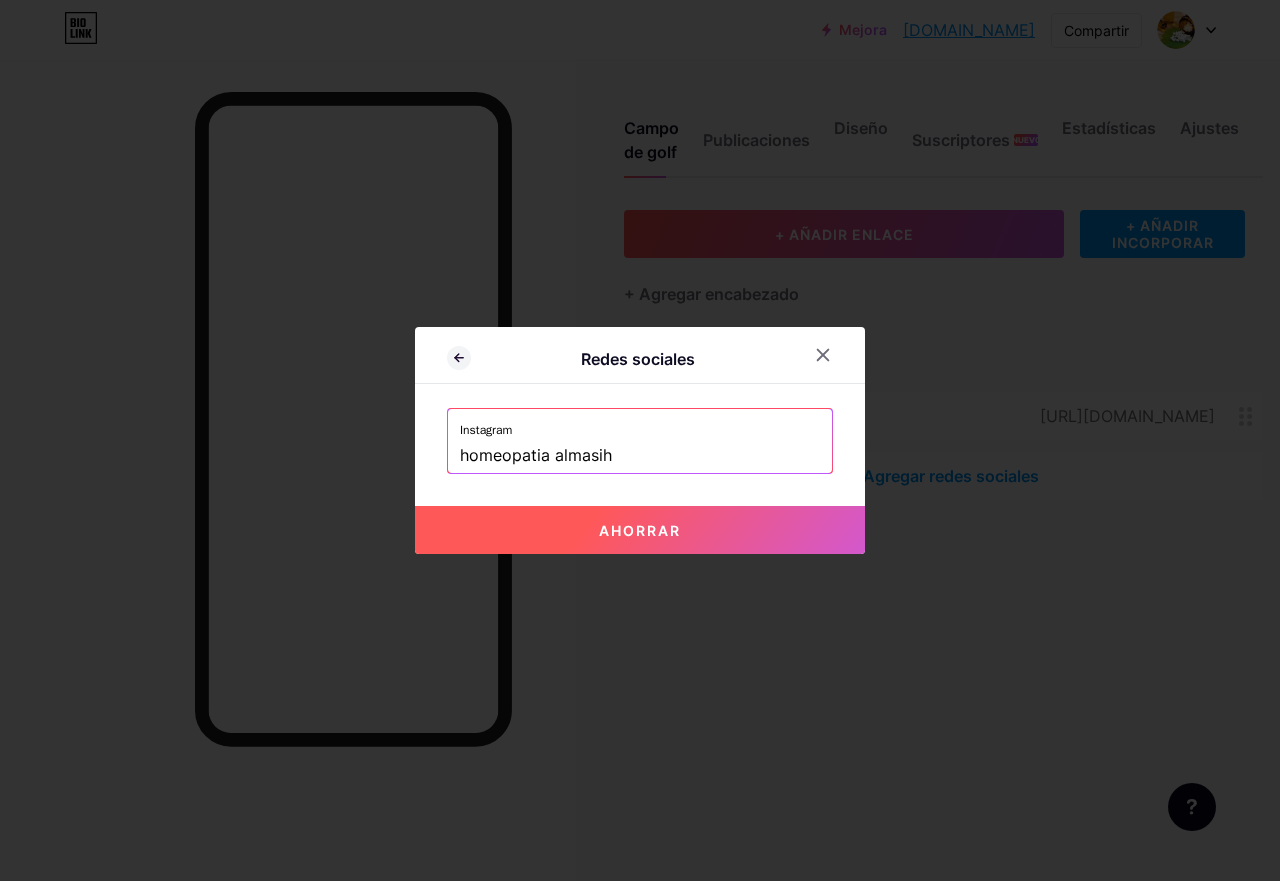 click on "Ahorrar" at bounding box center [640, 530] 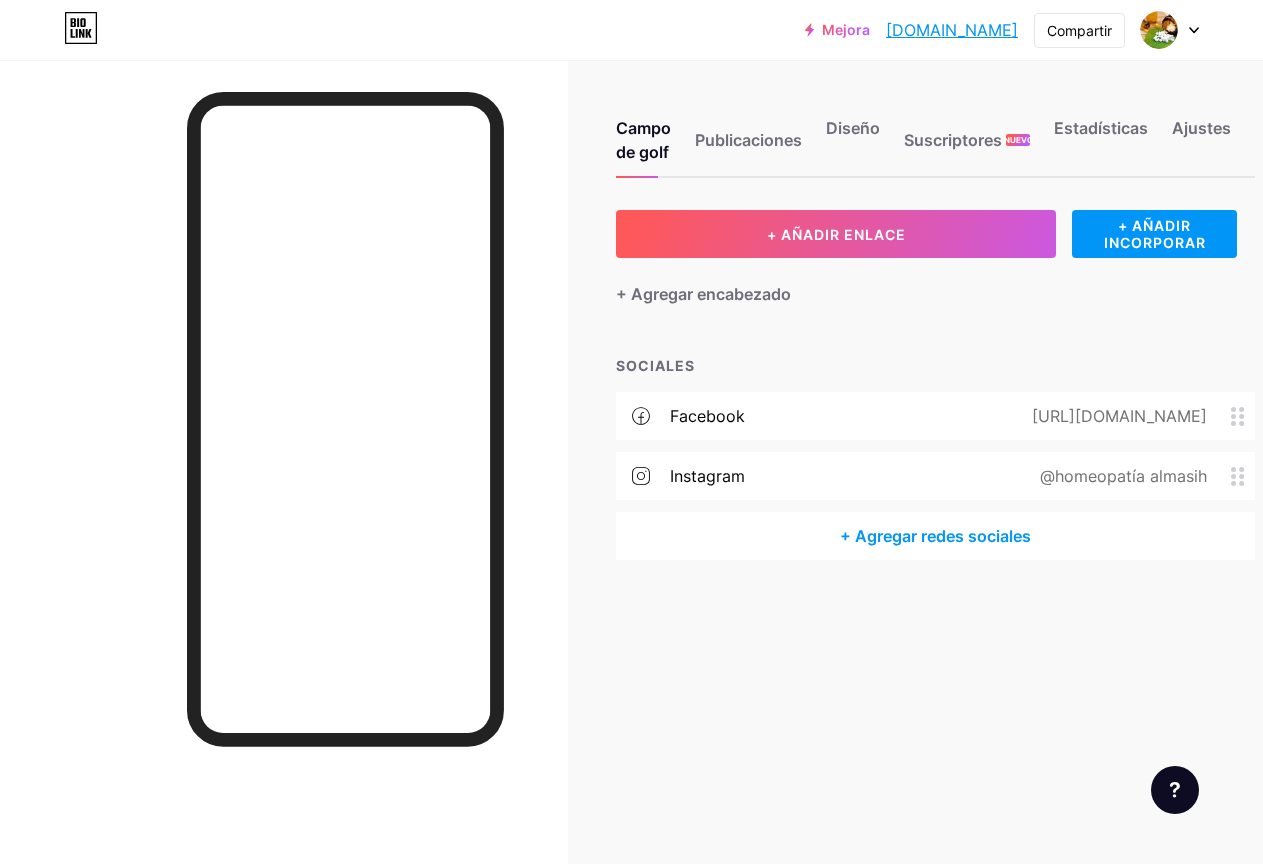 click on "Instagram
@homeopatía almasih" at bounding box center (935, 476) 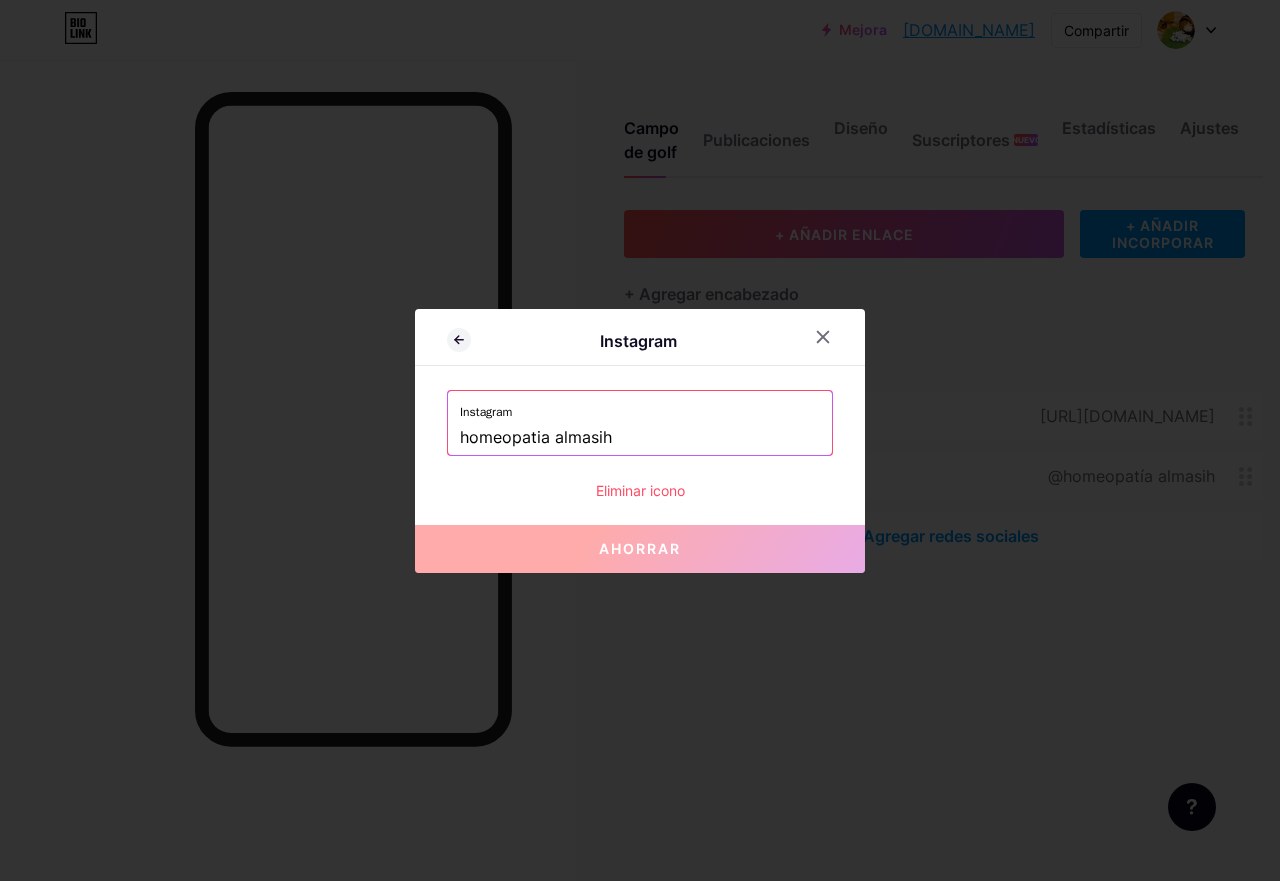 click on "homeopatia almasih" at bounding box center (640, 438) 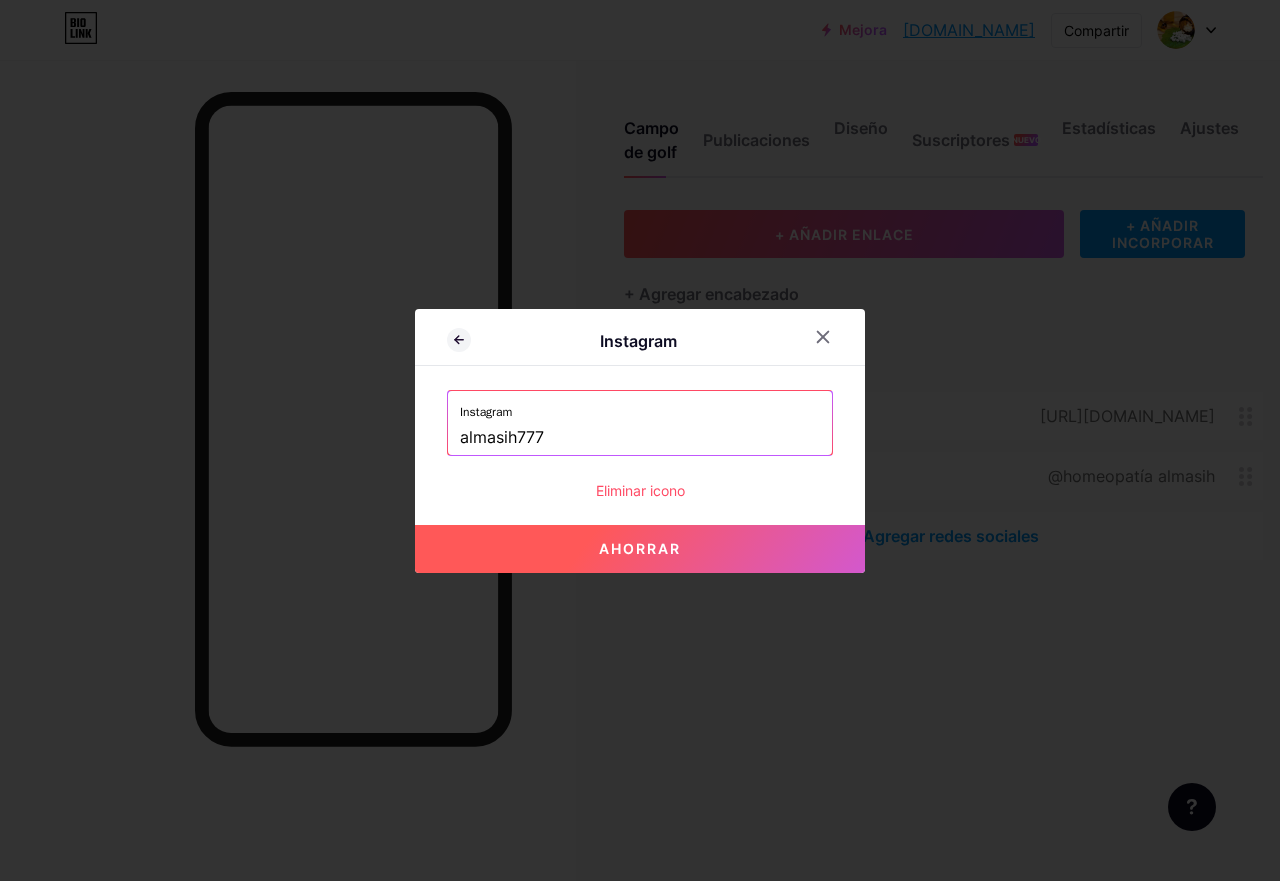 click on "Ahorrar" at bounding box center [640, 549] 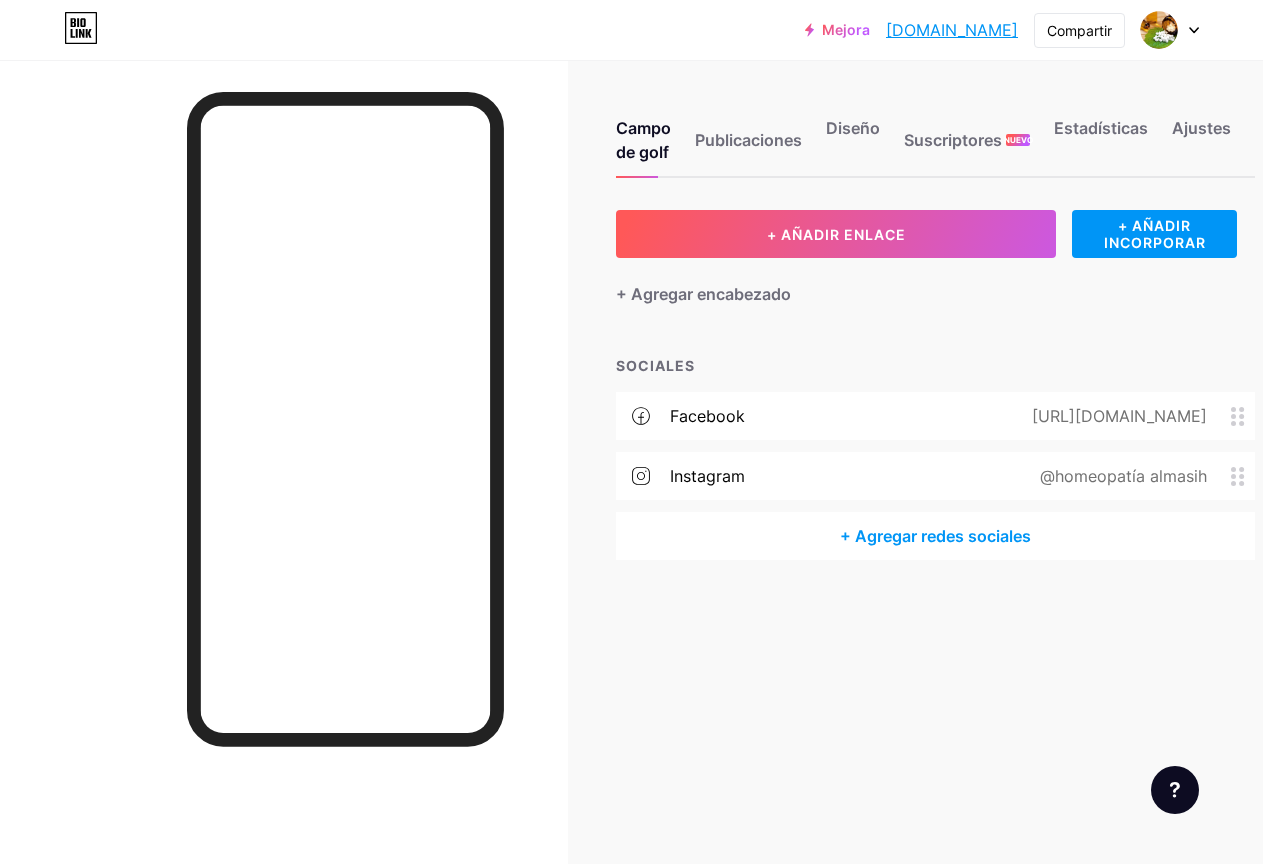 click on "Instagram" at bounding box center (707, 476) 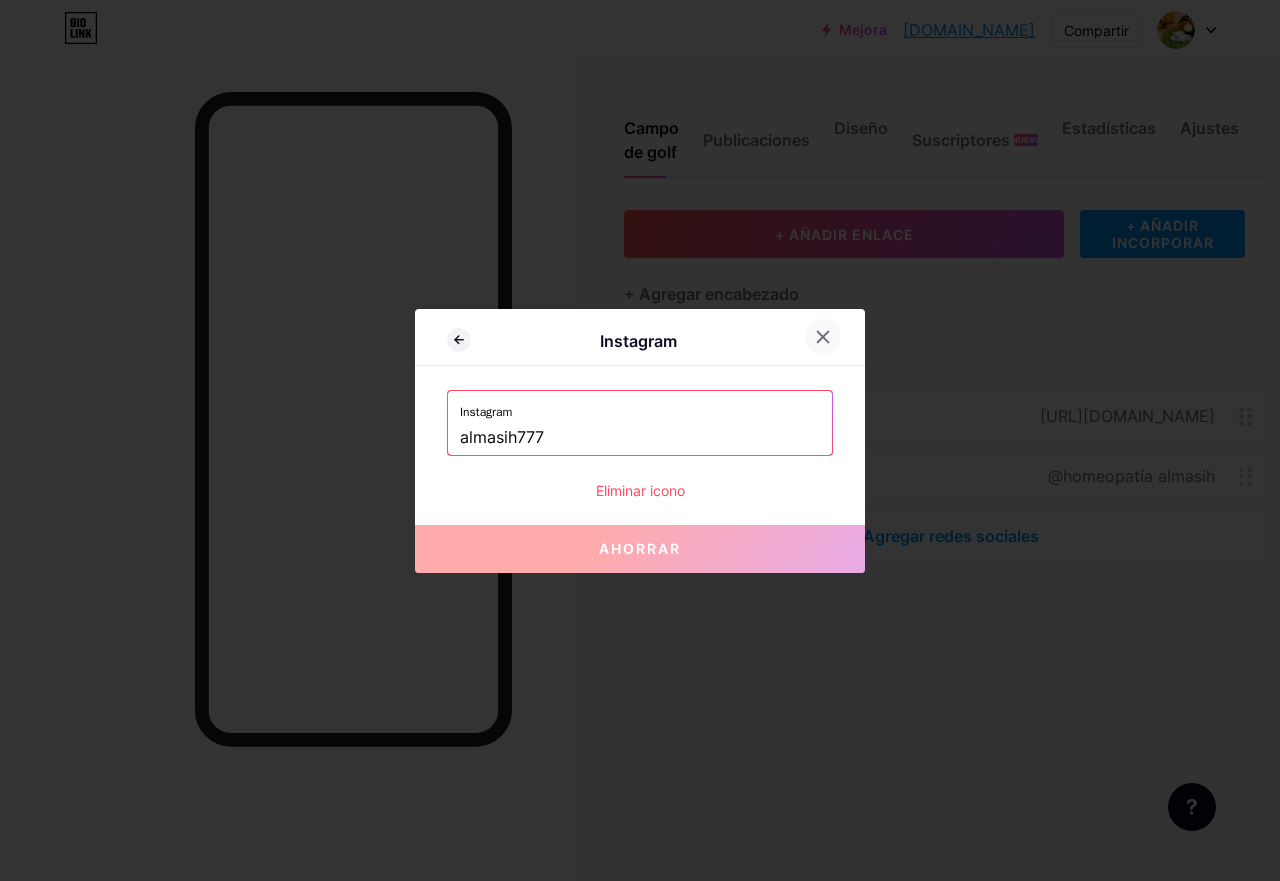 click at bounding box center (823, 337) 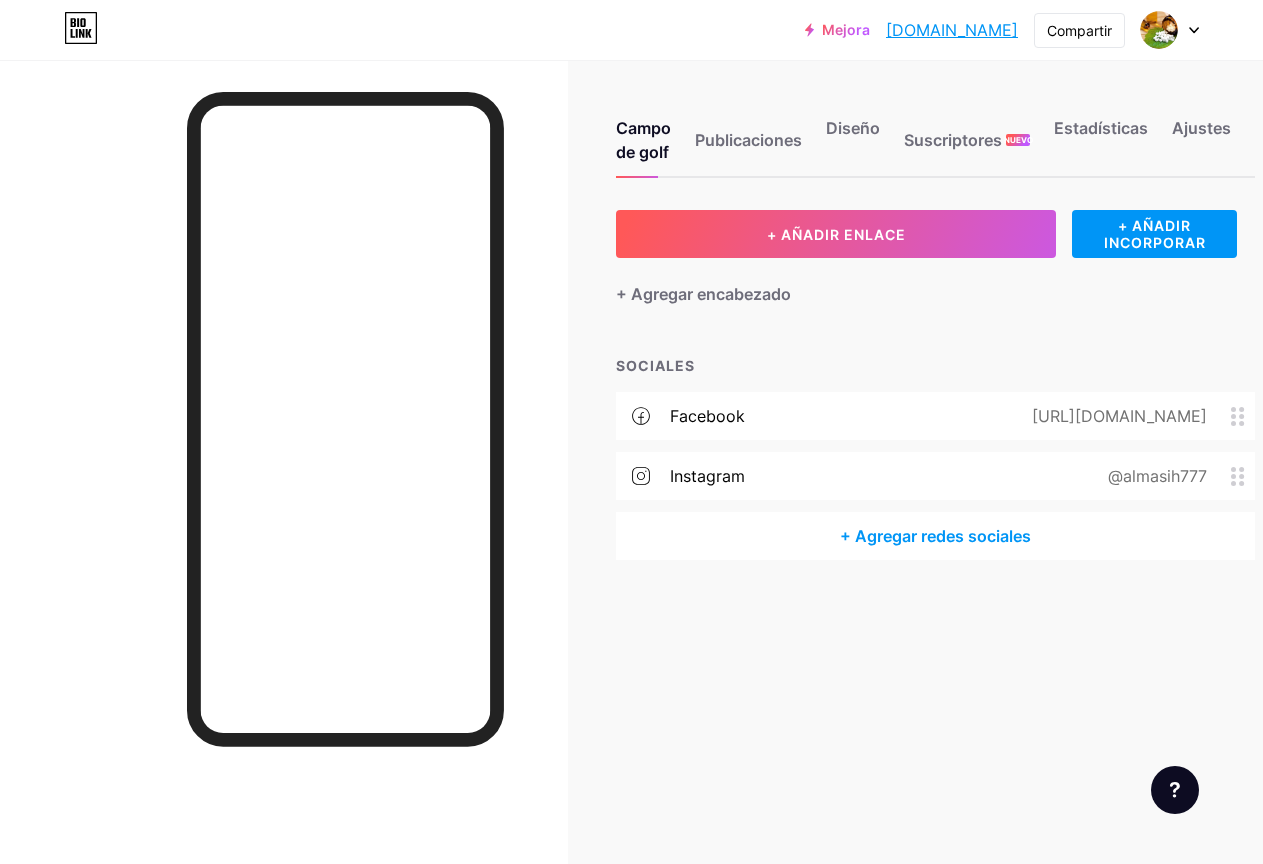 scroll, scrollTop: 0, scrollLeft: 0, axis: both 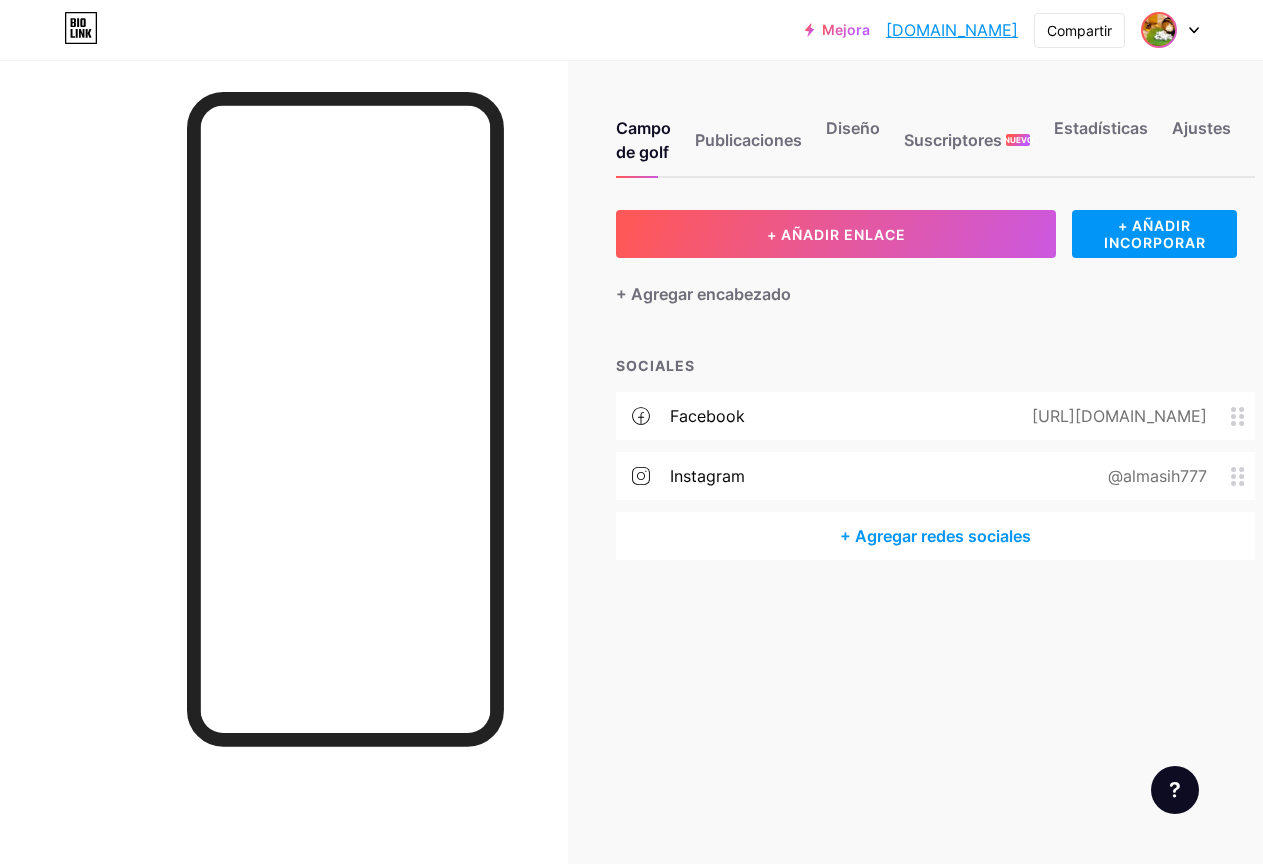 click at bounding box center (1159, 30) 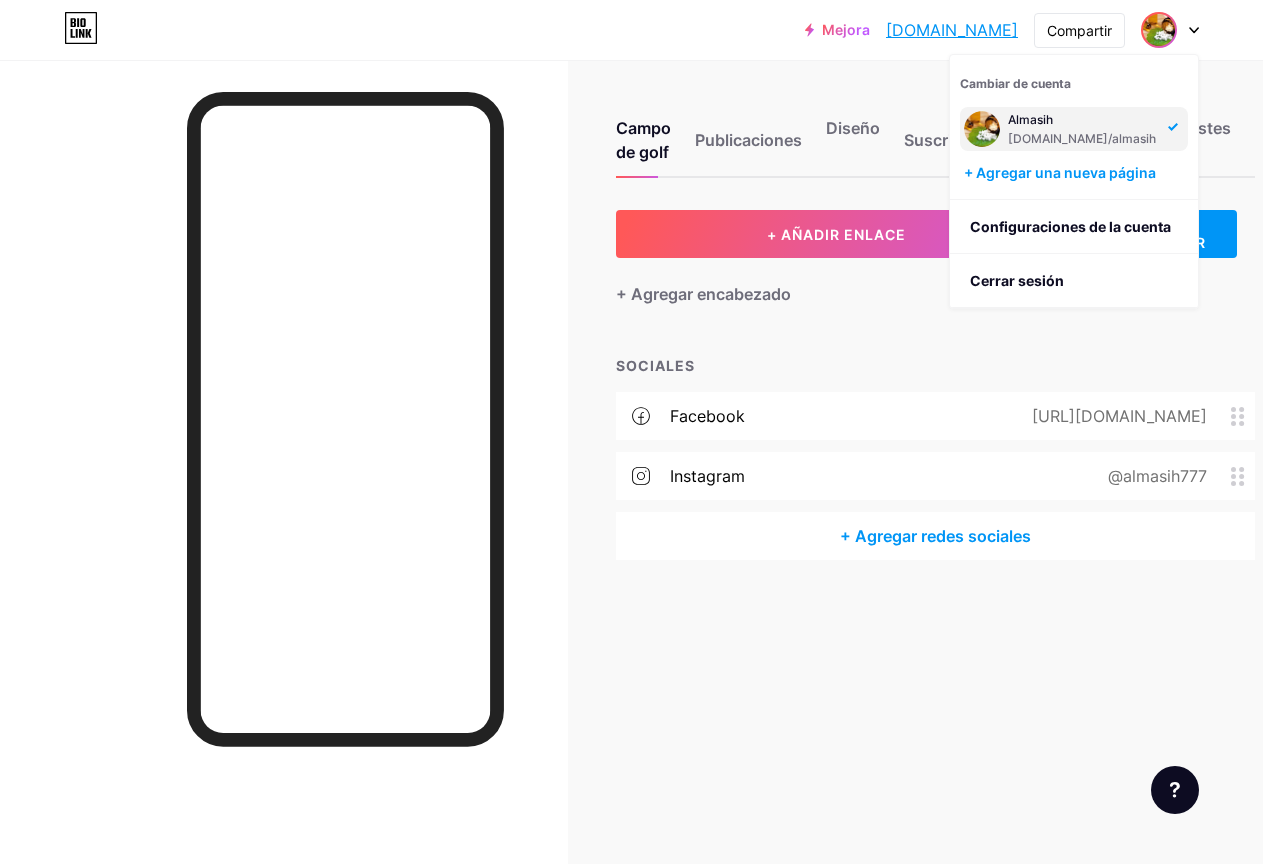 click on "Almasih" at bounding box center [1082, 120] 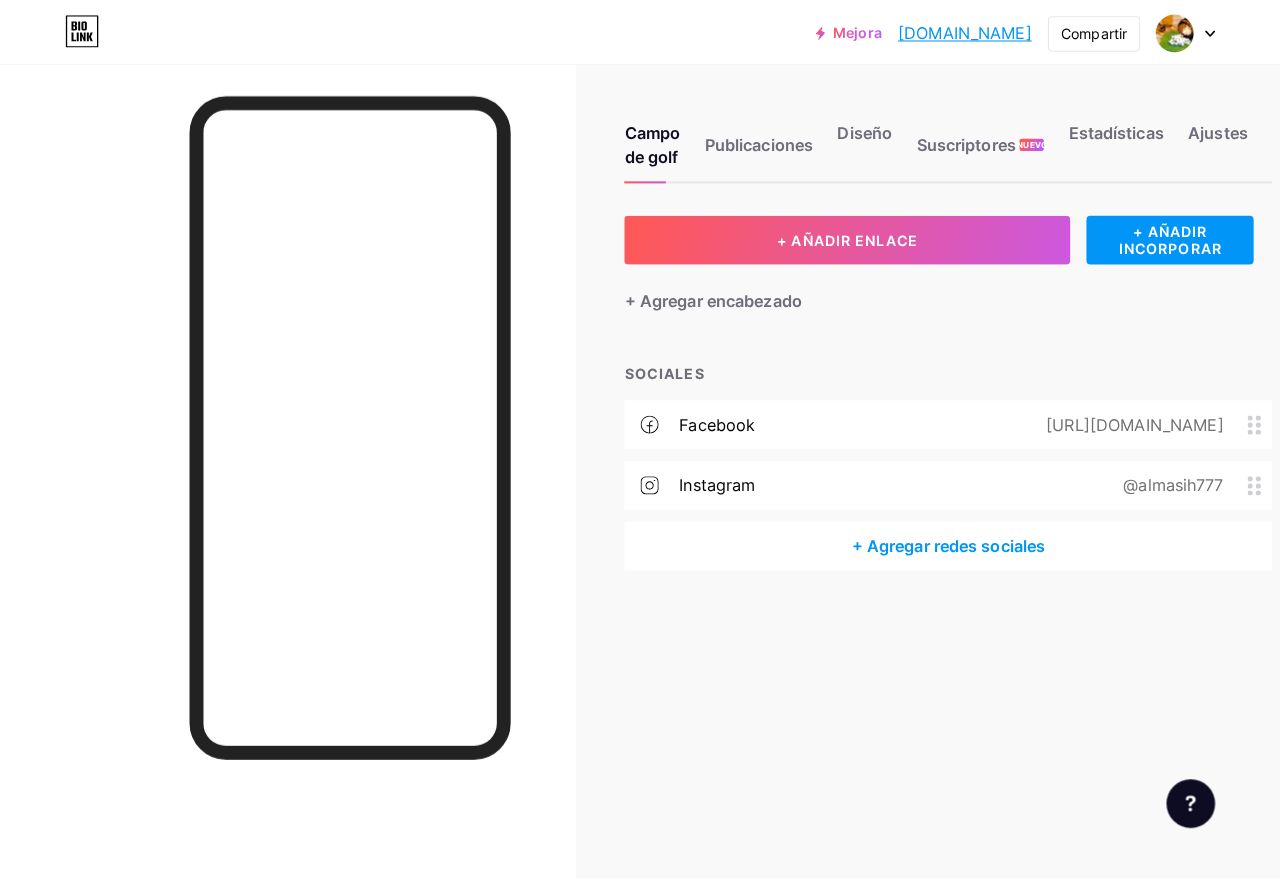 scroll, scrollTop: 0, scrollLeft: 0, axis: both 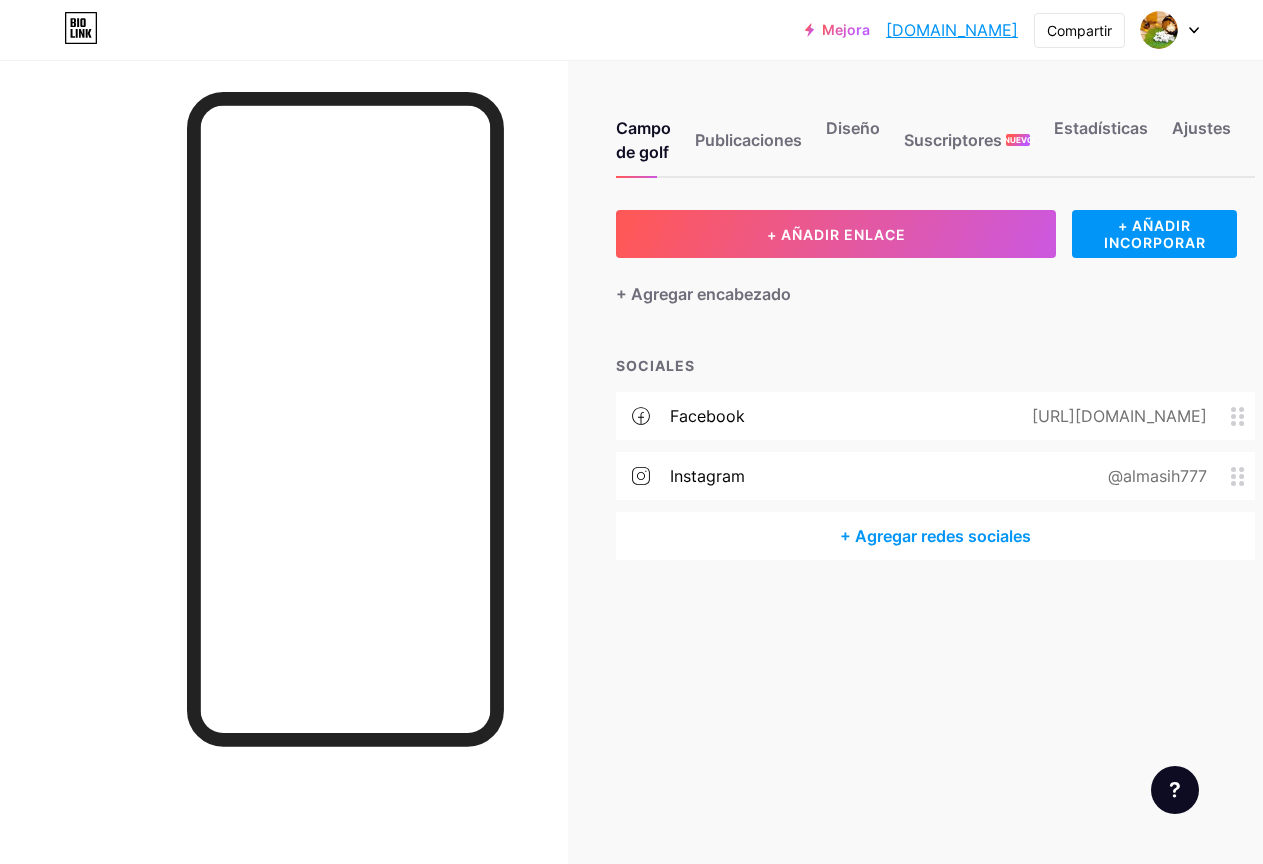 click on "[DOMAIN_NAME]" at bounding box center (952, 30) 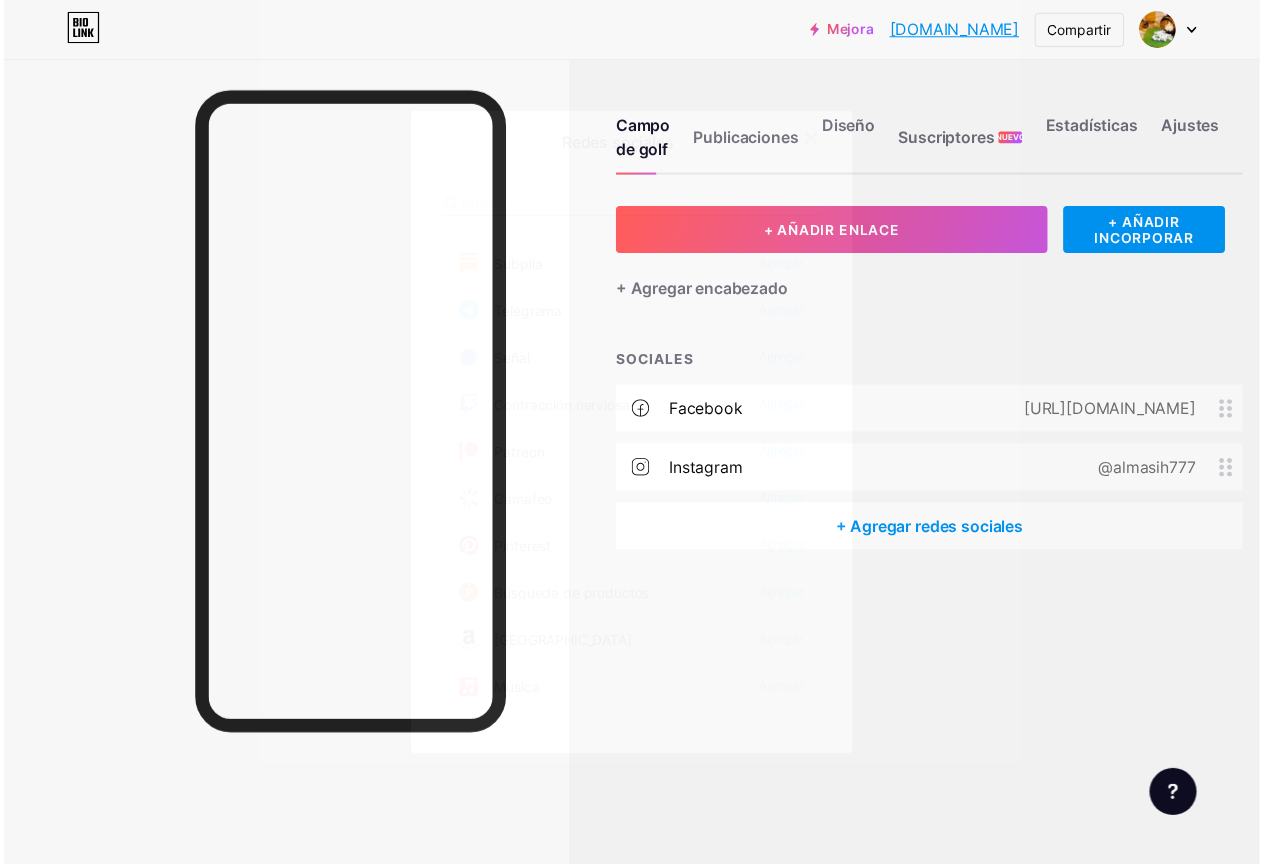 scroll, scrollTop: 1300, scrollLeft: 0, axis: vertical 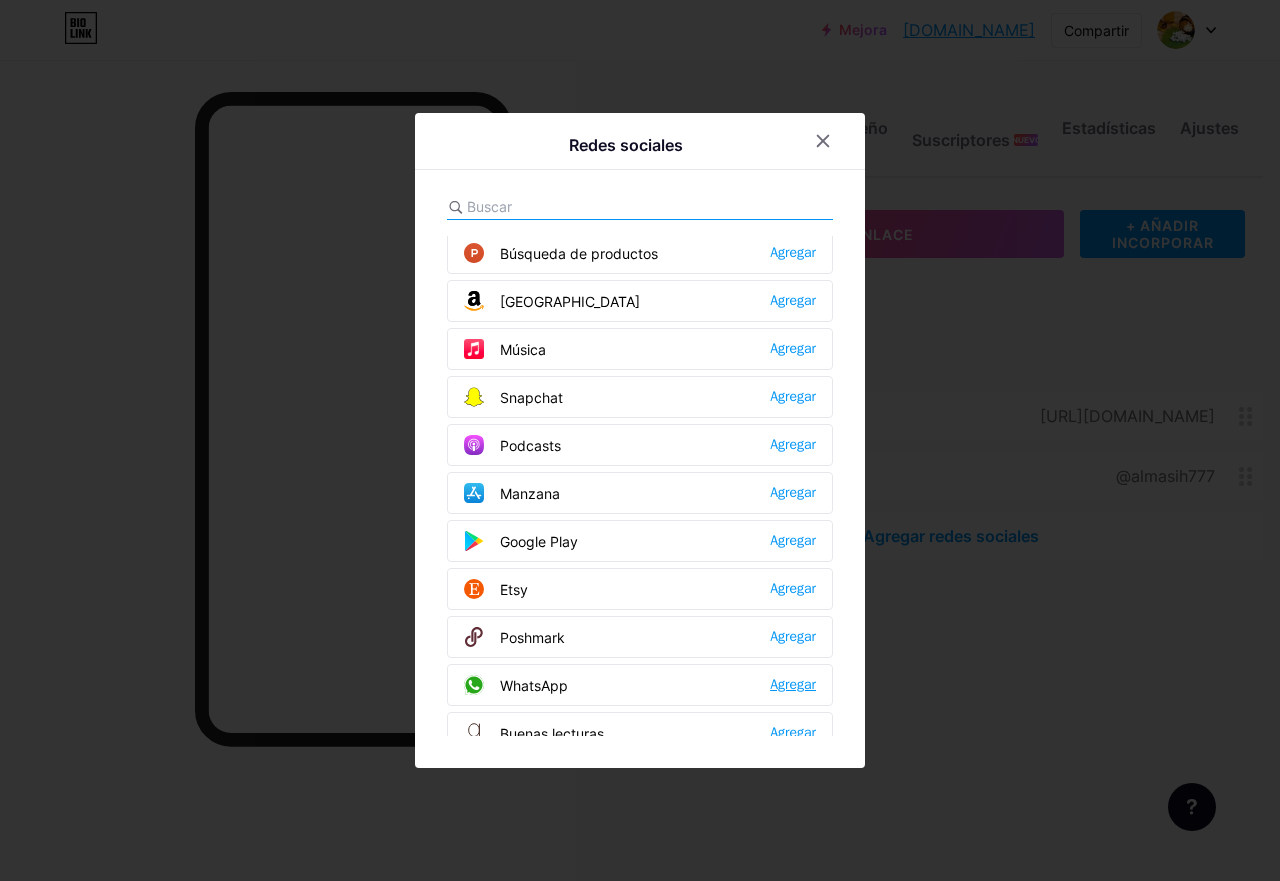 click on "Agregar" at bounding box center (793, 684) 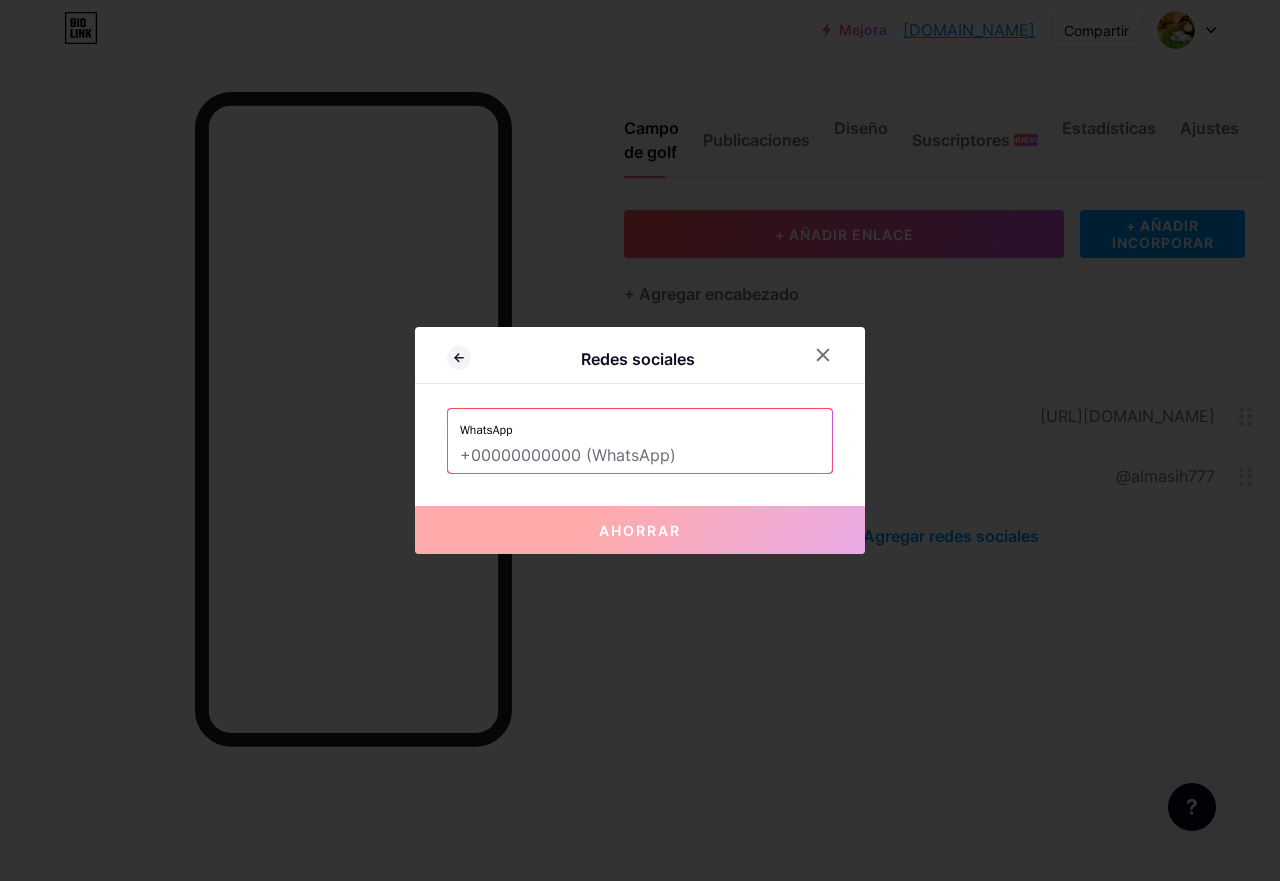 click at bounding box center (640, 456) 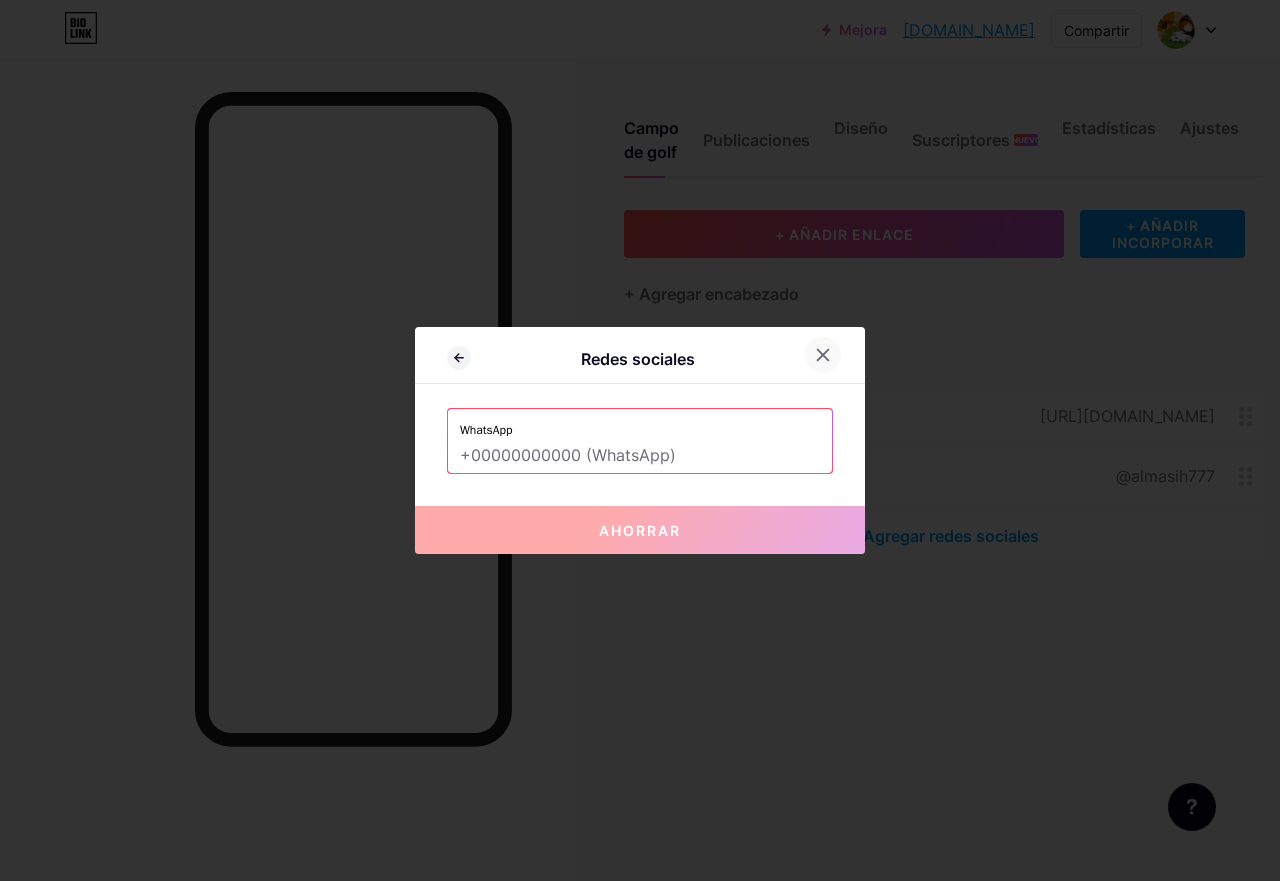 click at bounding box center [823, 355] 